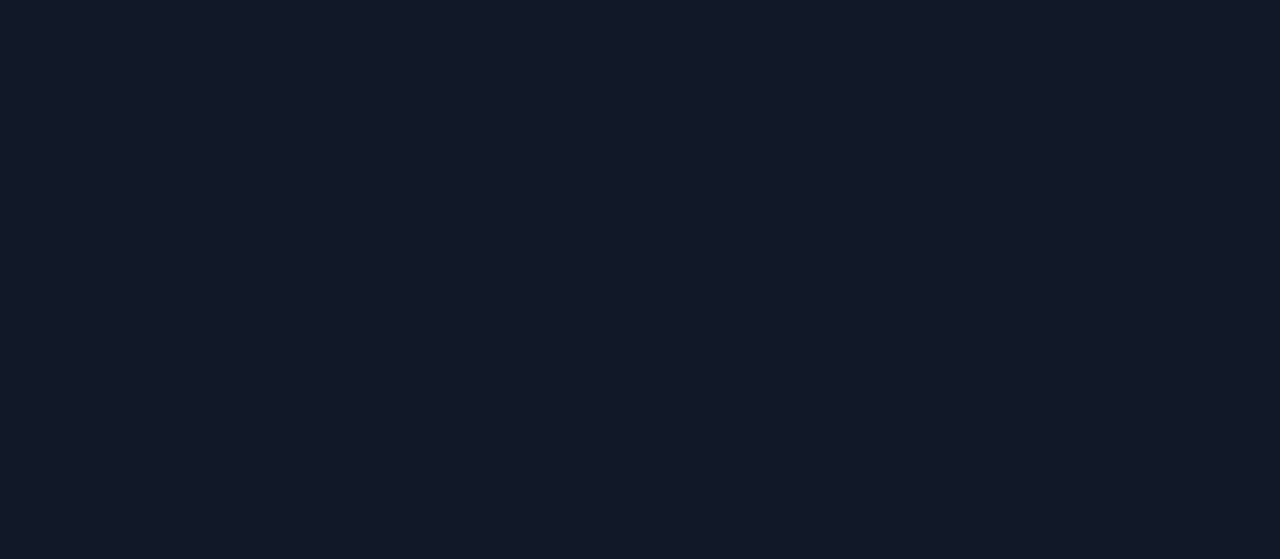scroll, scrollTop: 0, scrollLeft: 0, axis: both 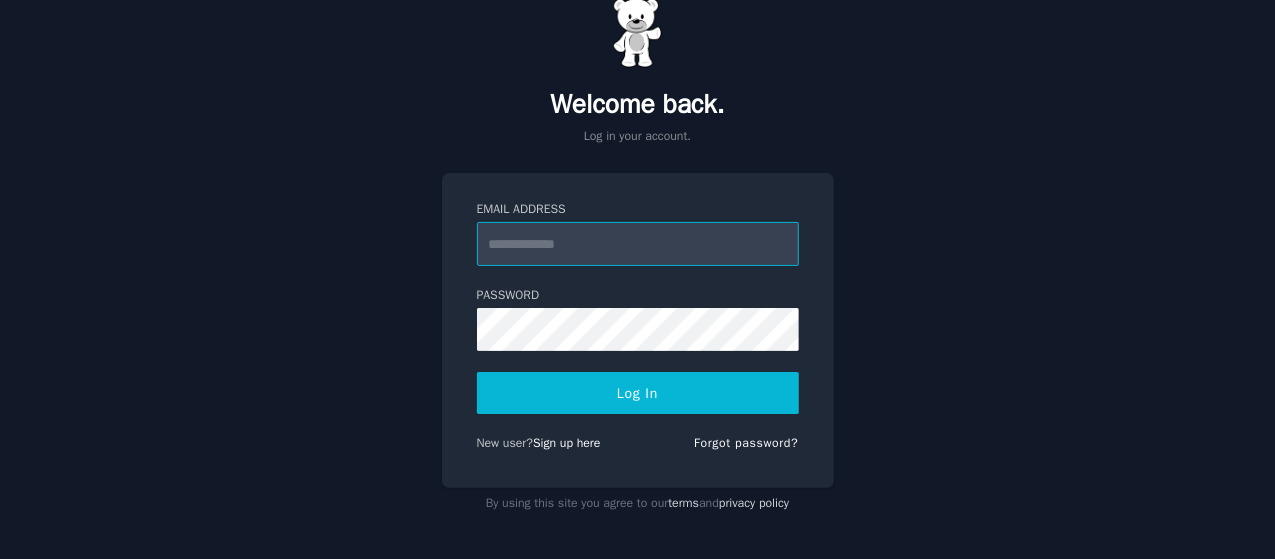 click on "Email Address" at bounding box center [638, 244] 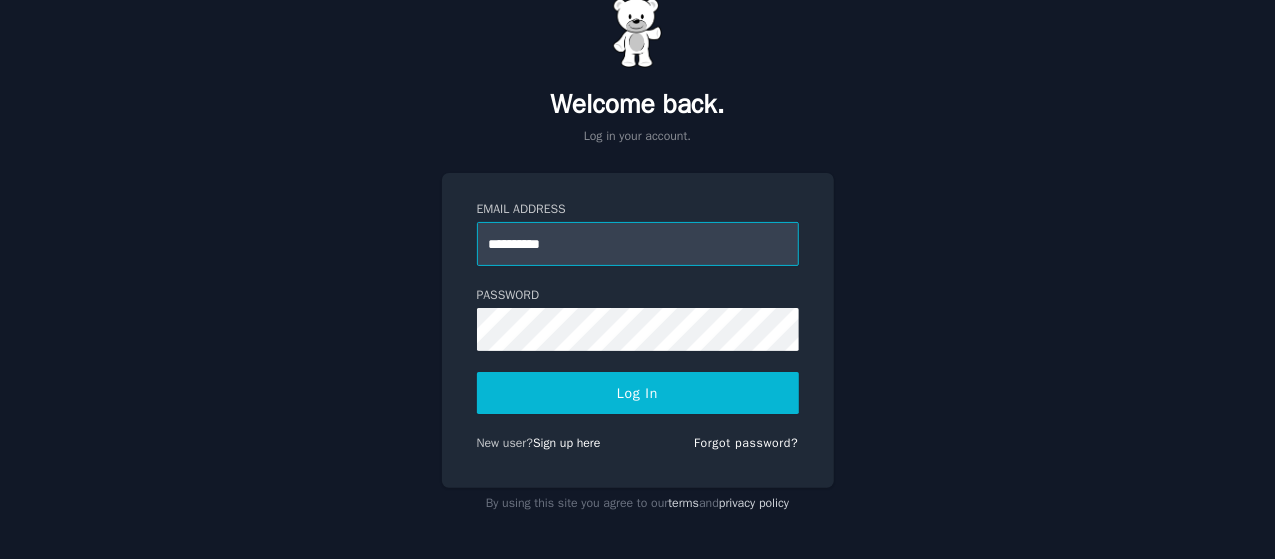 type on "**********" 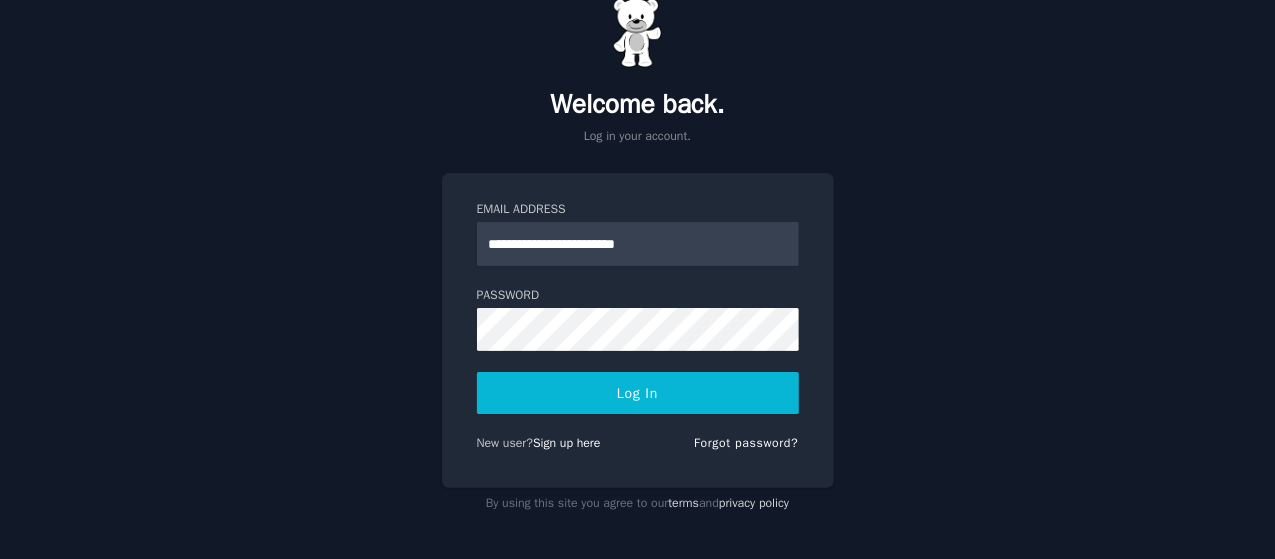click on "Log In" at bounding box center (638, 393) 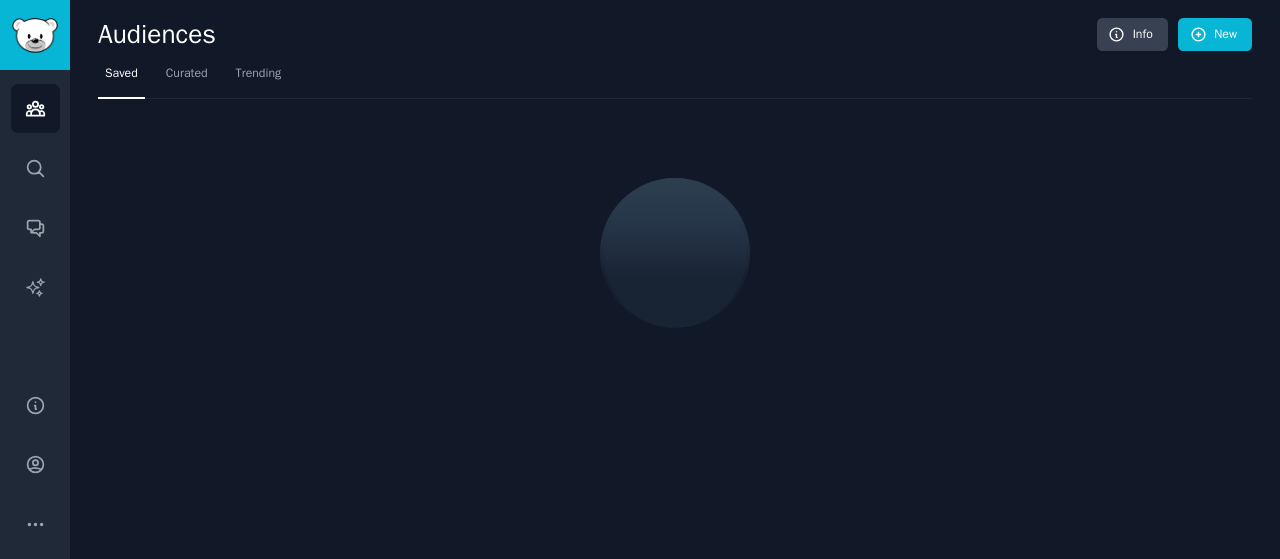 scroll, scrollTop: 0, scrollLeft: 0, axis: both 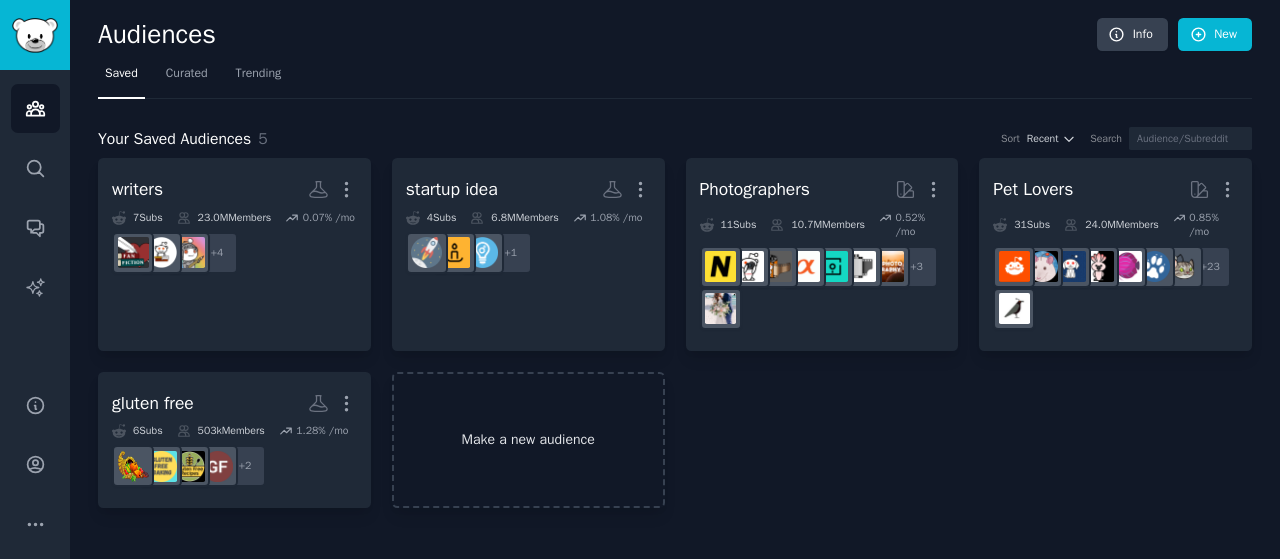 click on "Make a new audience" at bounding box center [528, 440] 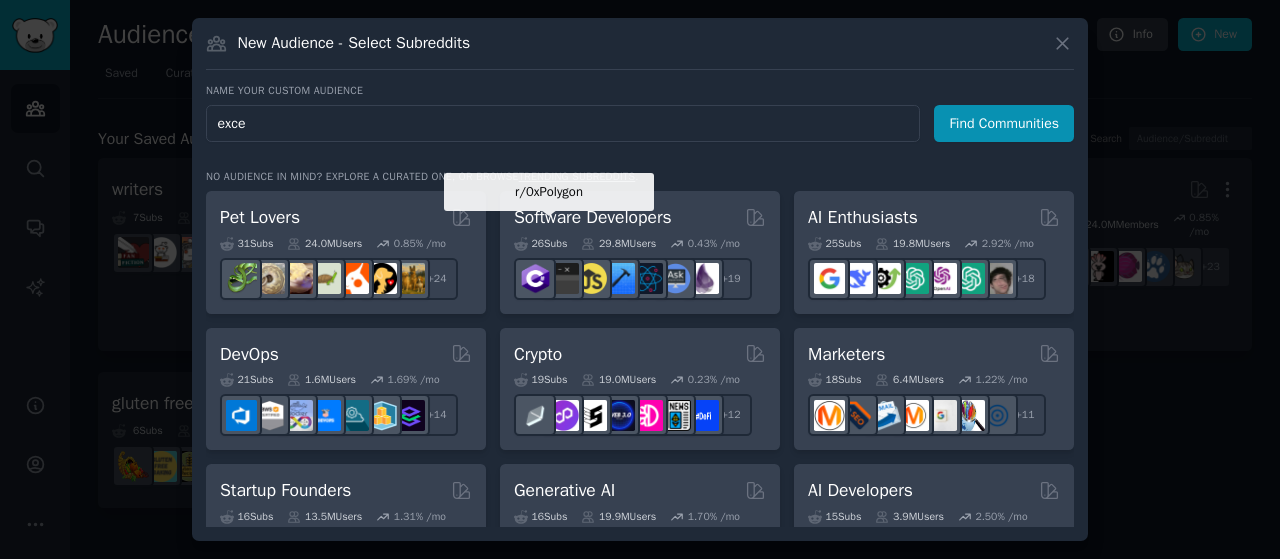 type on "excel" 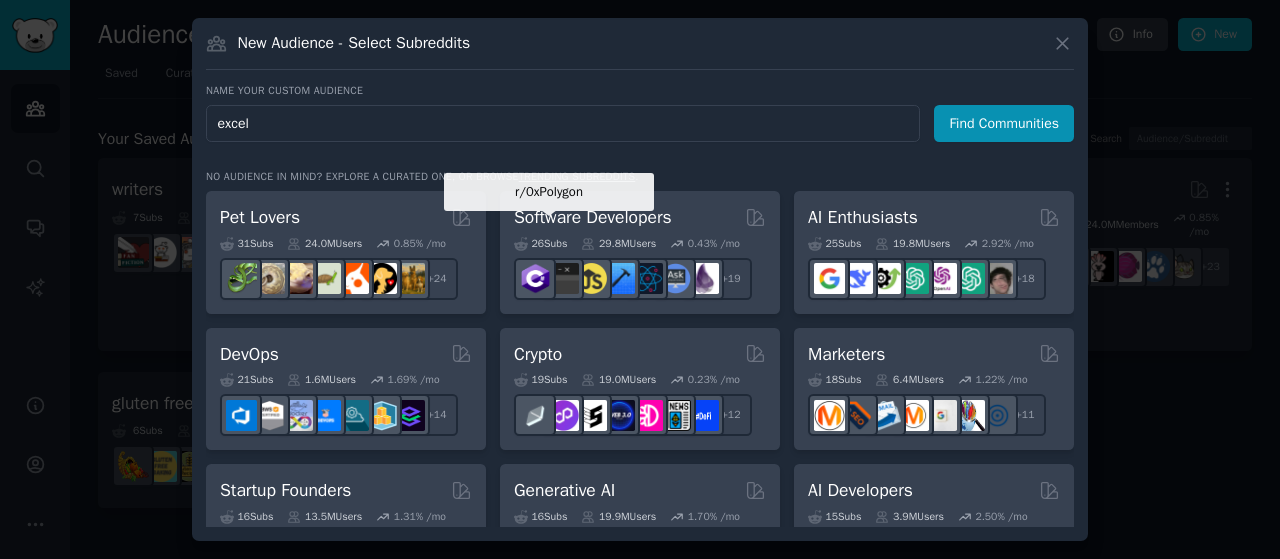 click on "Find Communities" at bounding box center (1004, 123) 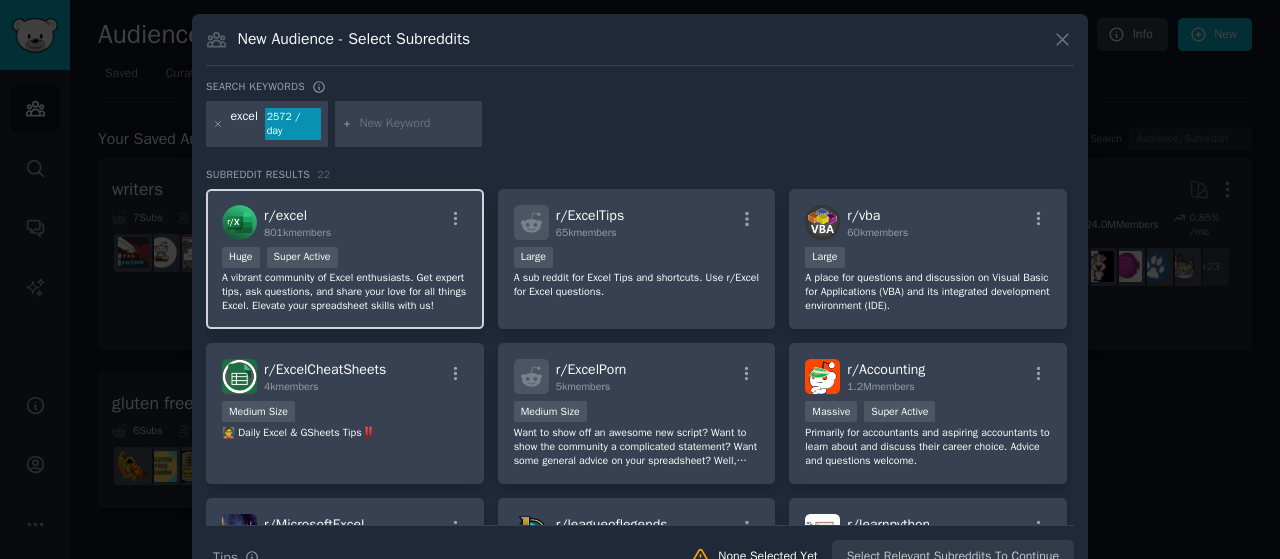 click on "Huge Super Active" at bounding box center [345, 259] 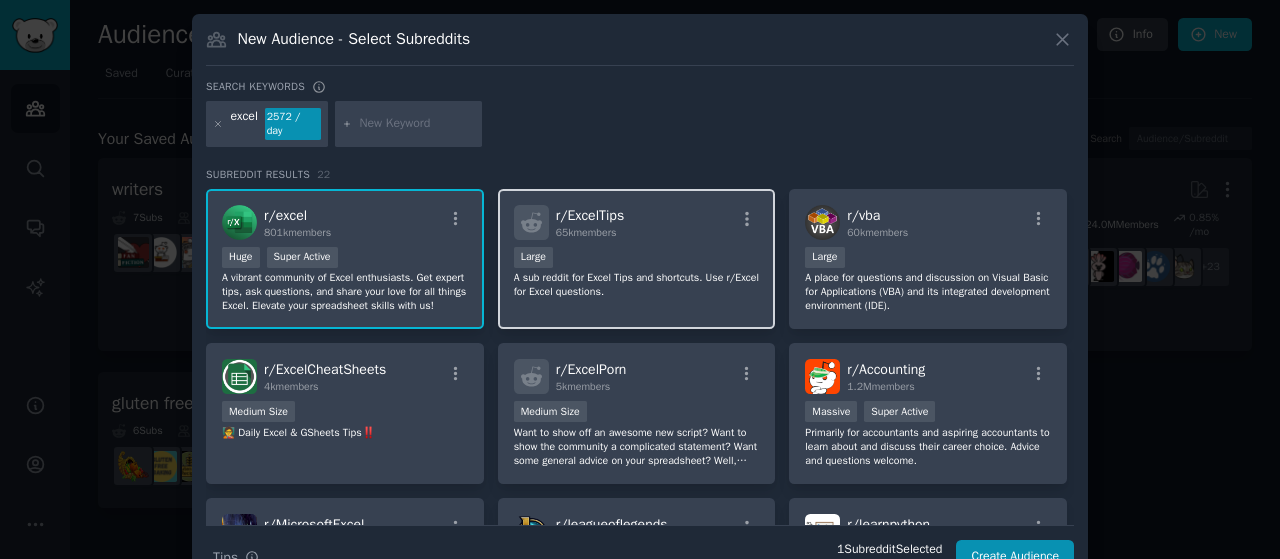 click on "r/ ExcelTips 65k  members" at bounding box center [637, 222] 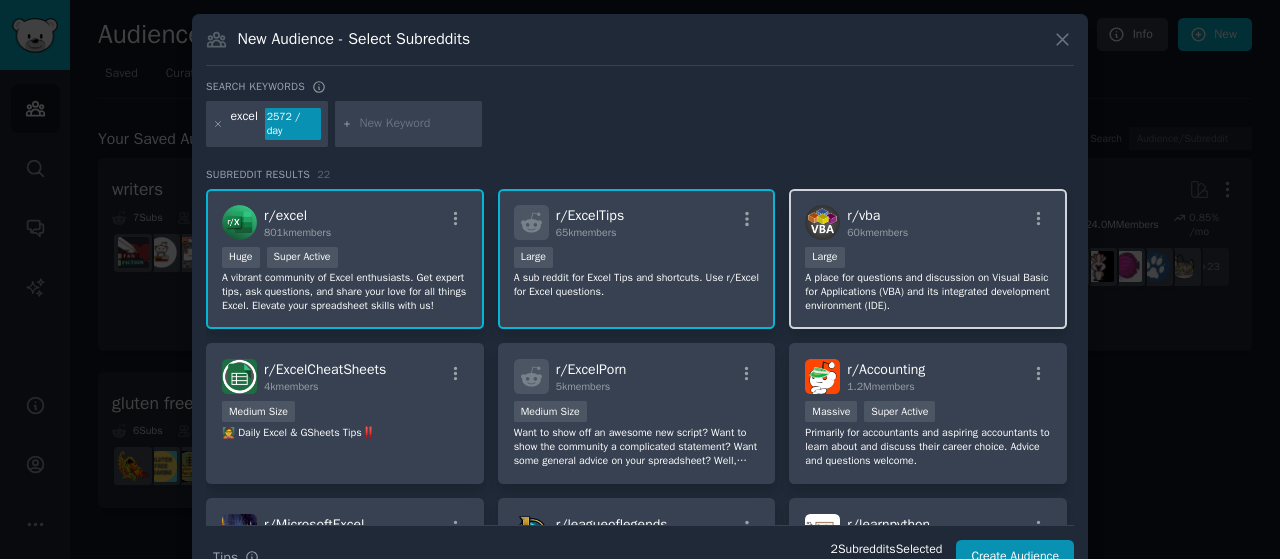 click on "r/ vba 60k  members Large A place for questions and discussion on Visual Basic for Applications (VBA) and its integrated development environment (IDE)." at bounding box center [928, 259] 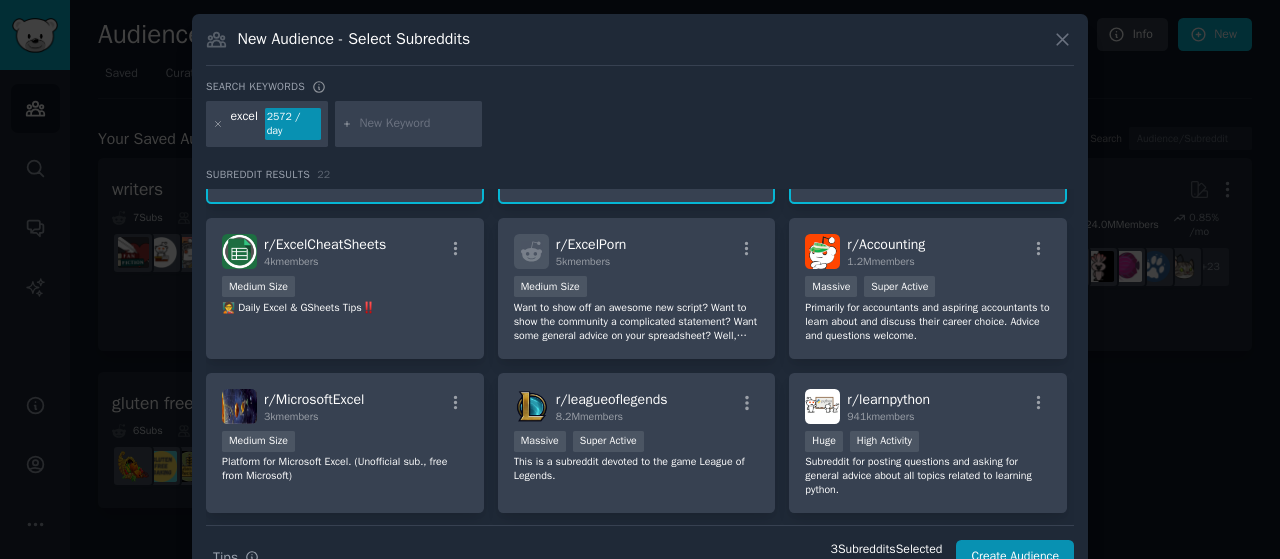 scroll, scrollTop: 130, scrollLeft: 0, axis: vertical 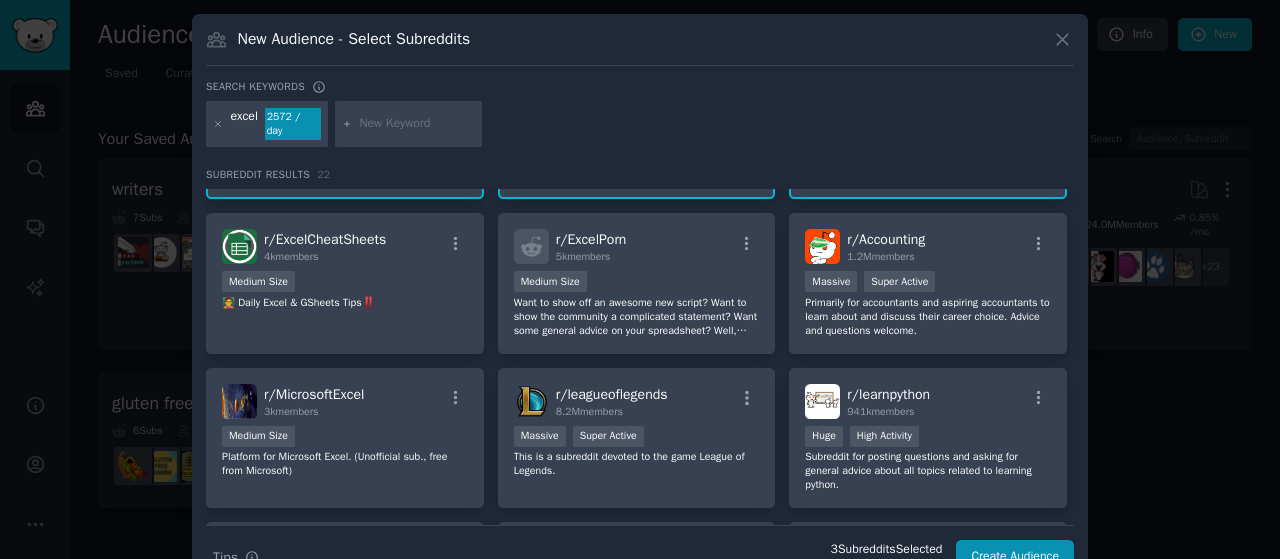 click on "r/ Accounting" at bounding box center [886, 239] 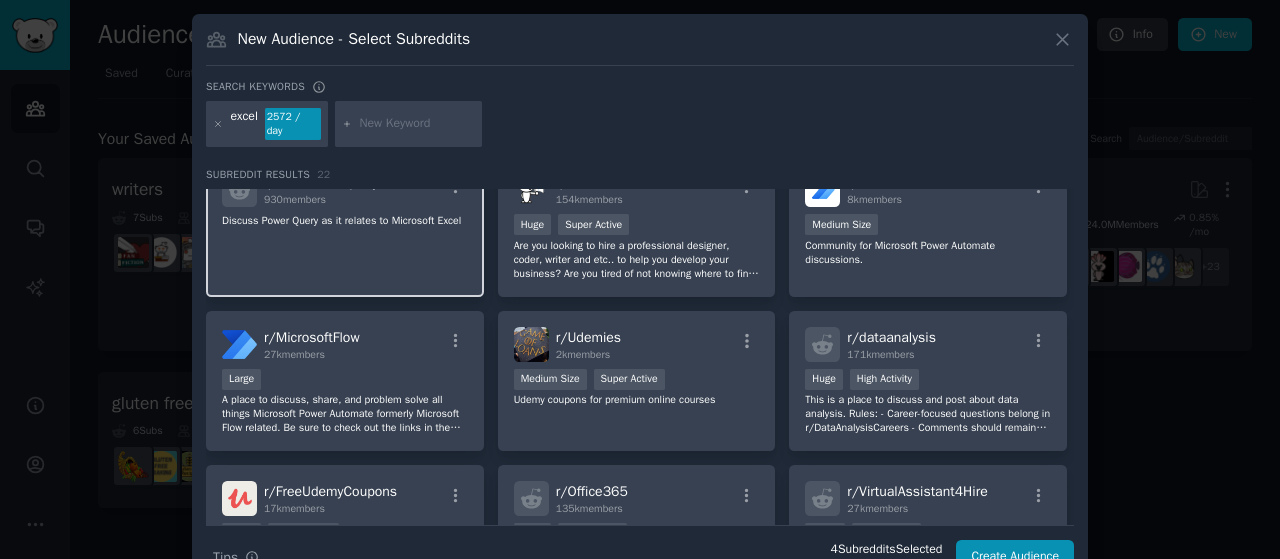 scroll, scrollTop: 497, scrollLeft: 0, axis: vertical 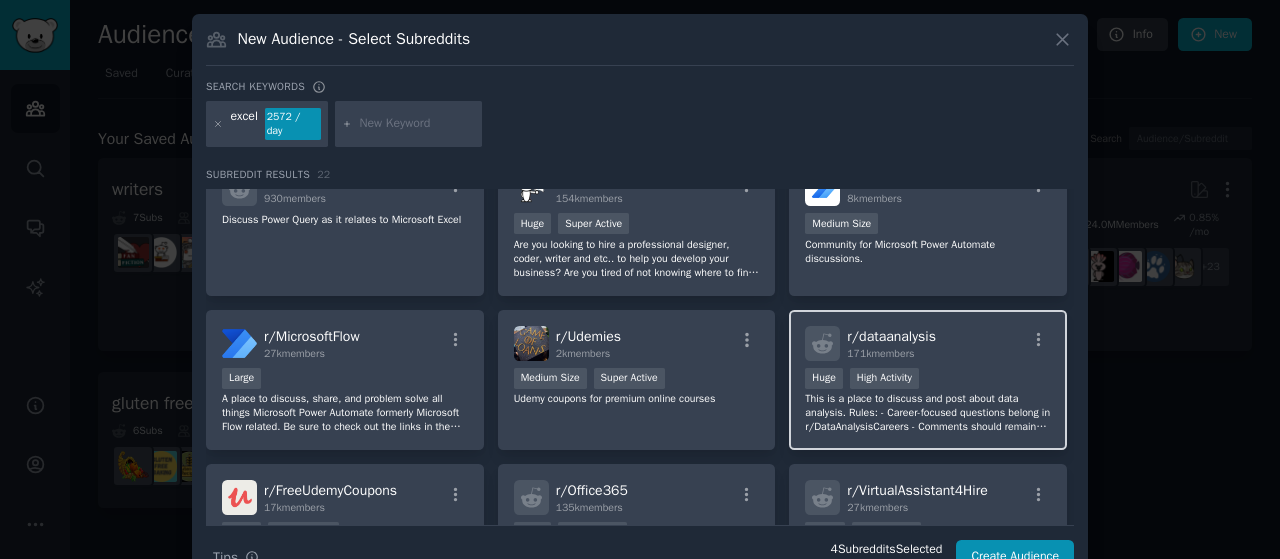 click on "r/ dataanalysis 171k  members" at bounding box center (928, 343) 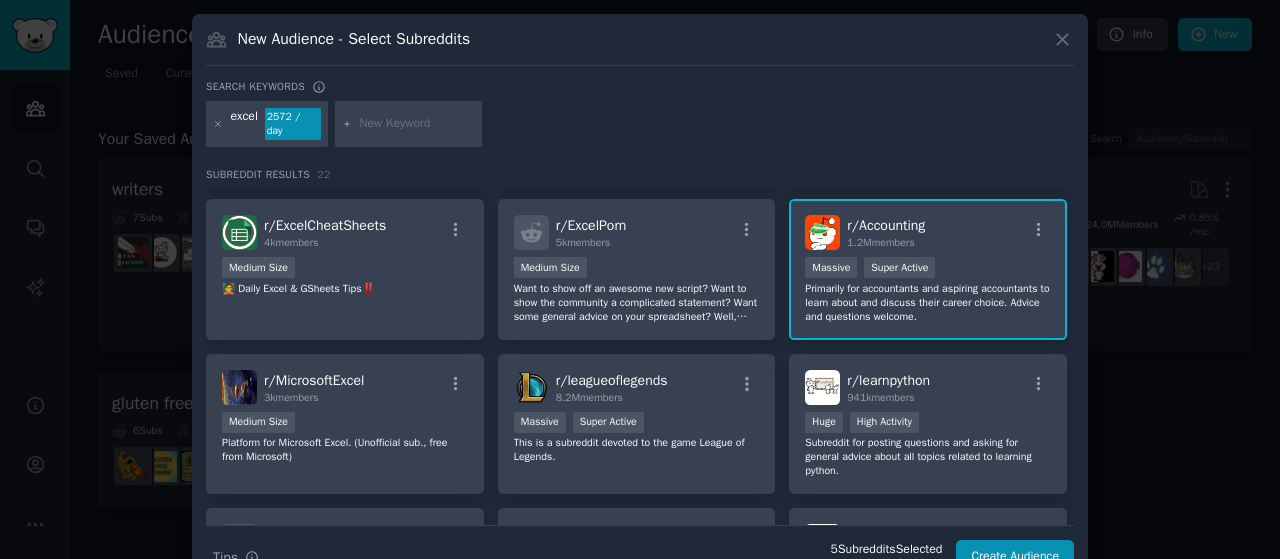 scroll, scrollTop: 0, scrollLeft: 0, axis: both 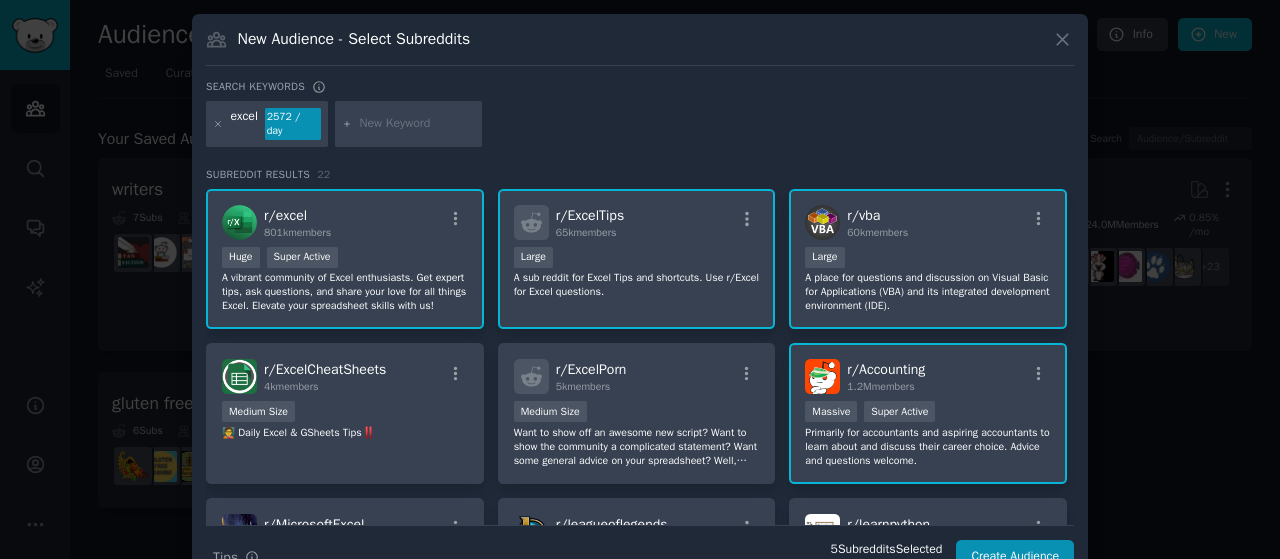 click at bounding box center [417, 124] 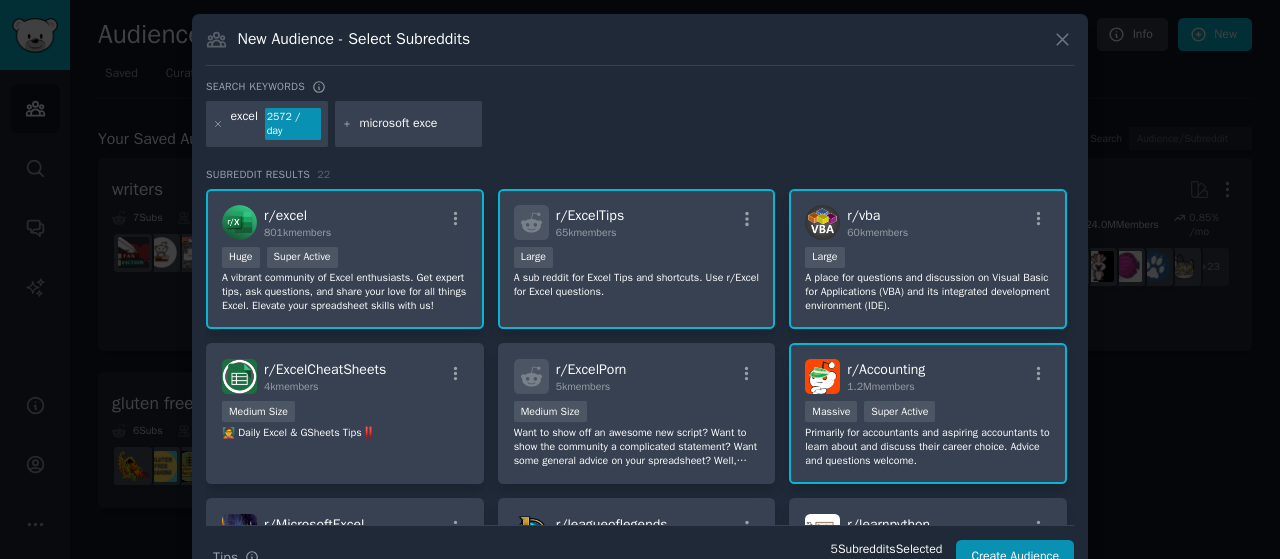 type on "microsoft excel" 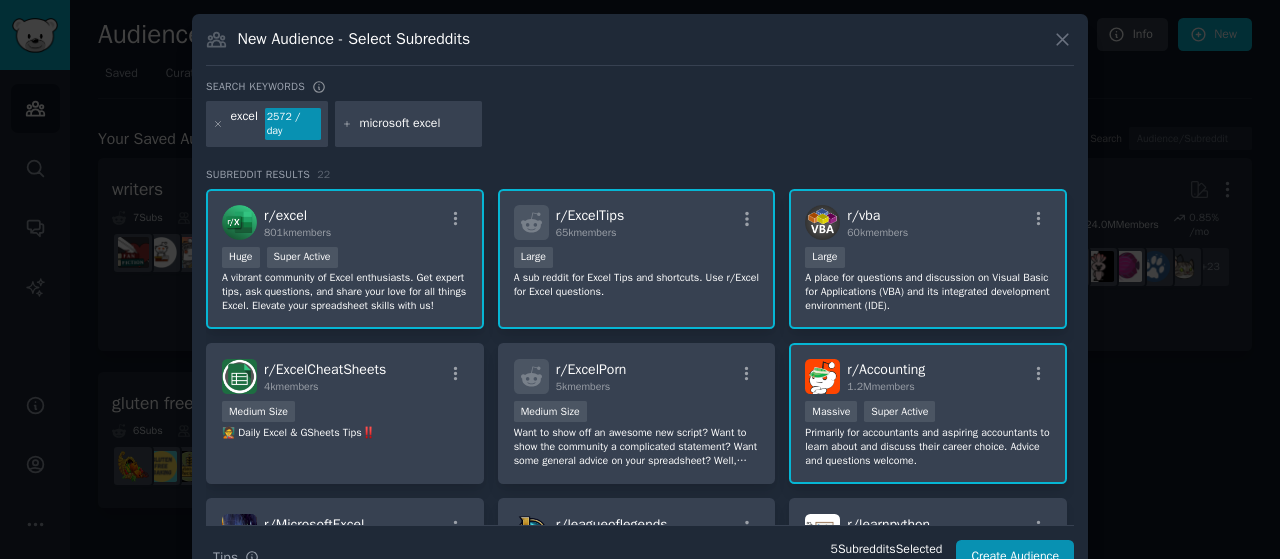 type 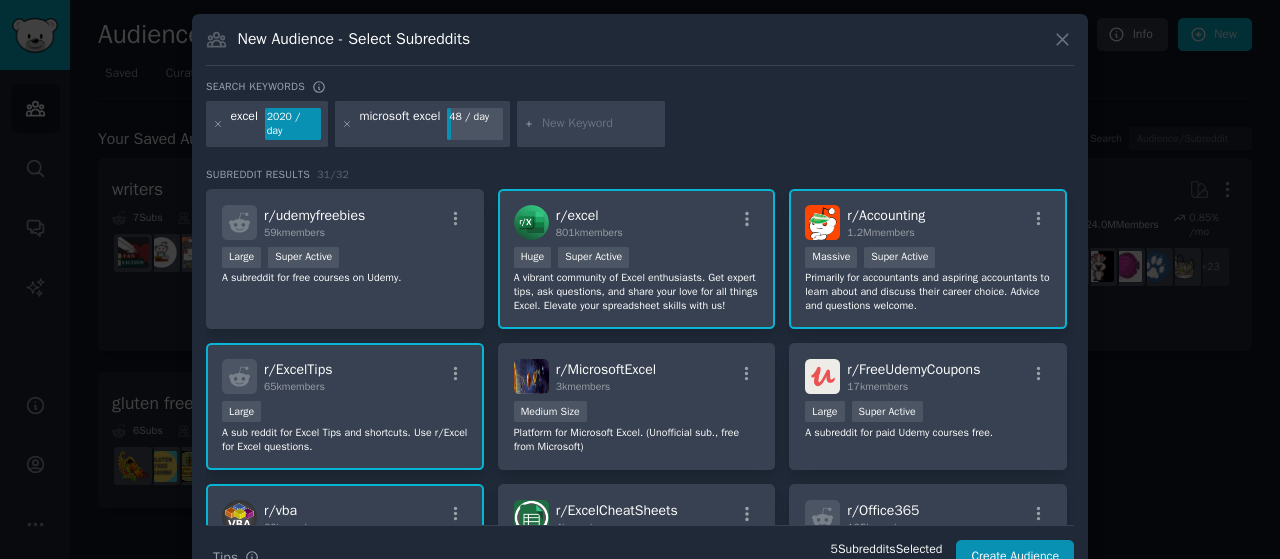scroll, scrollTop: 28, scrollLeft: 0, axis: vertical 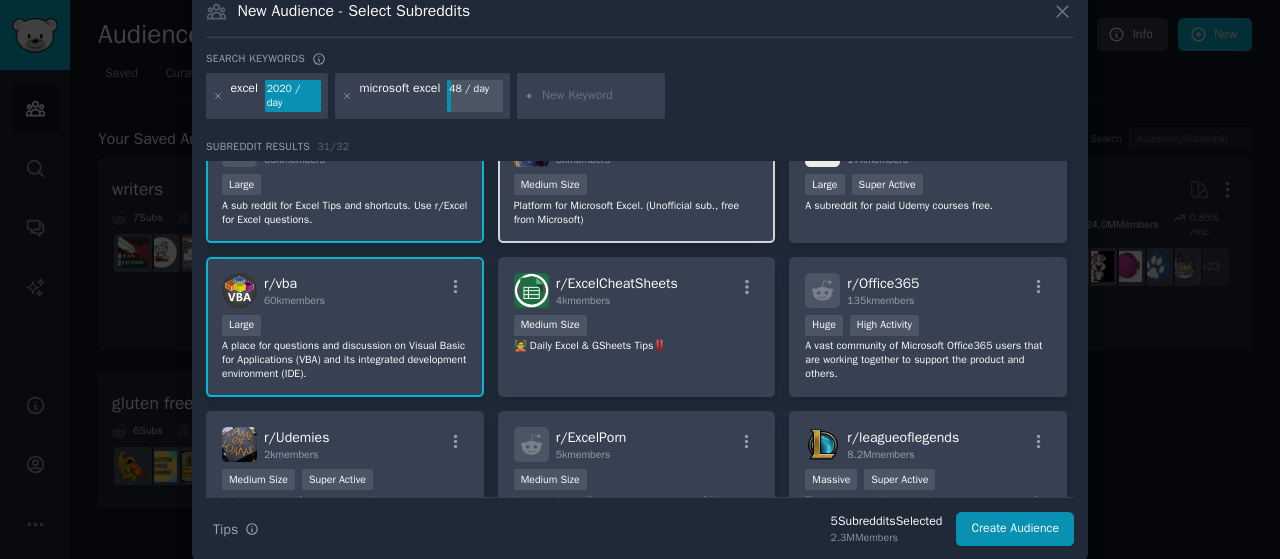 click on "🧑‍🏫 Daily Excel & GSheets Tips‼️" at bounding box center (637, 346) 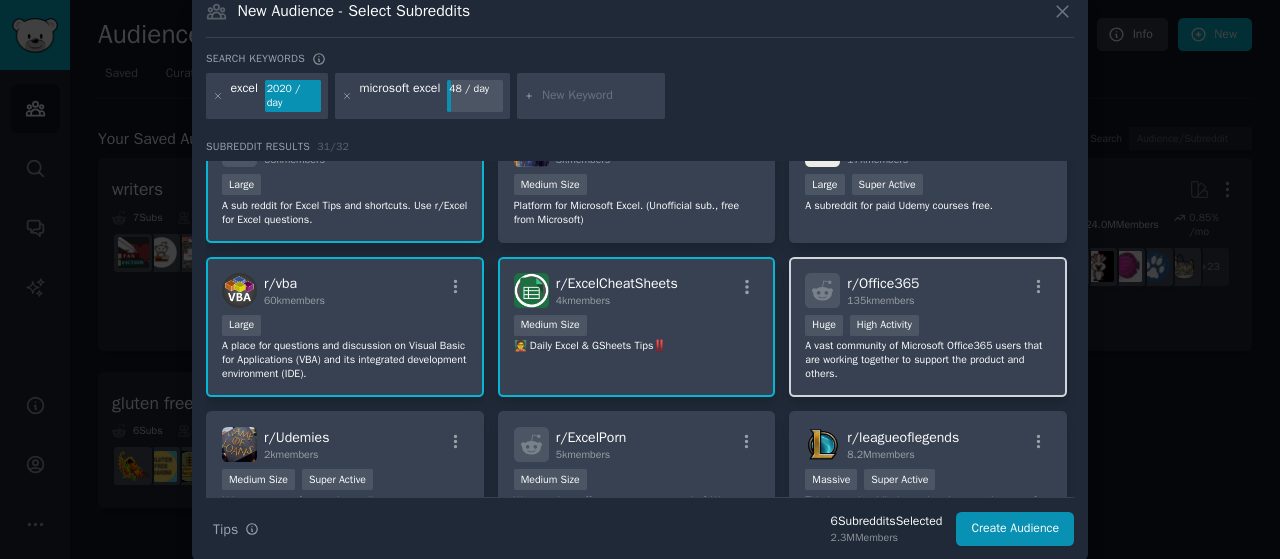 click on "r/ Office365" at bounding box center [883, 283] 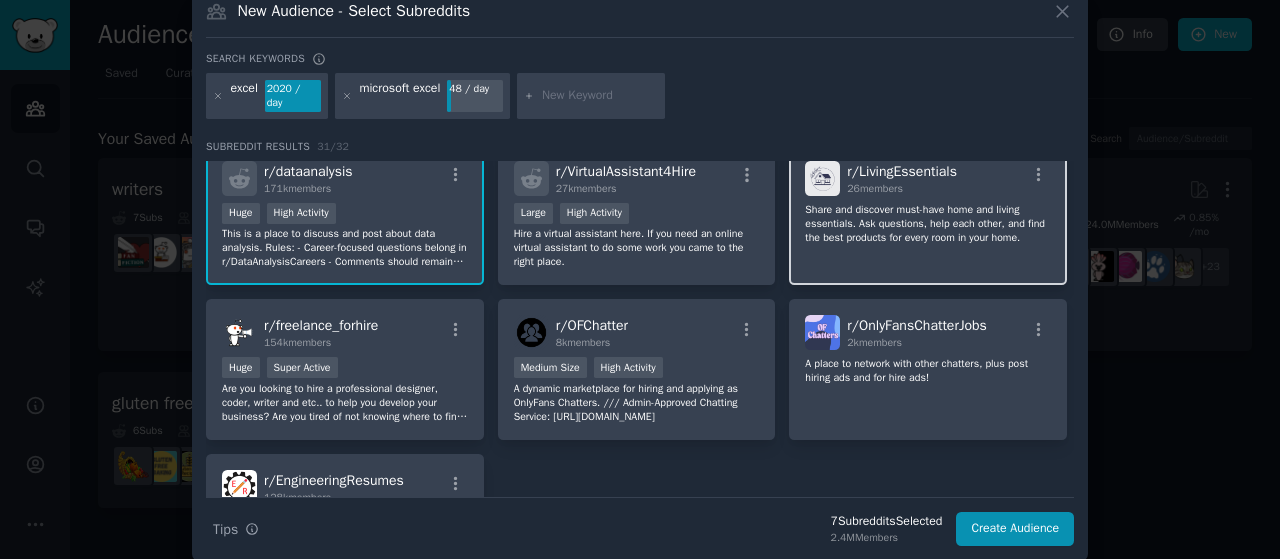 scroll, scrollTop: 1391, scrollLeft: 0, axis: vertical 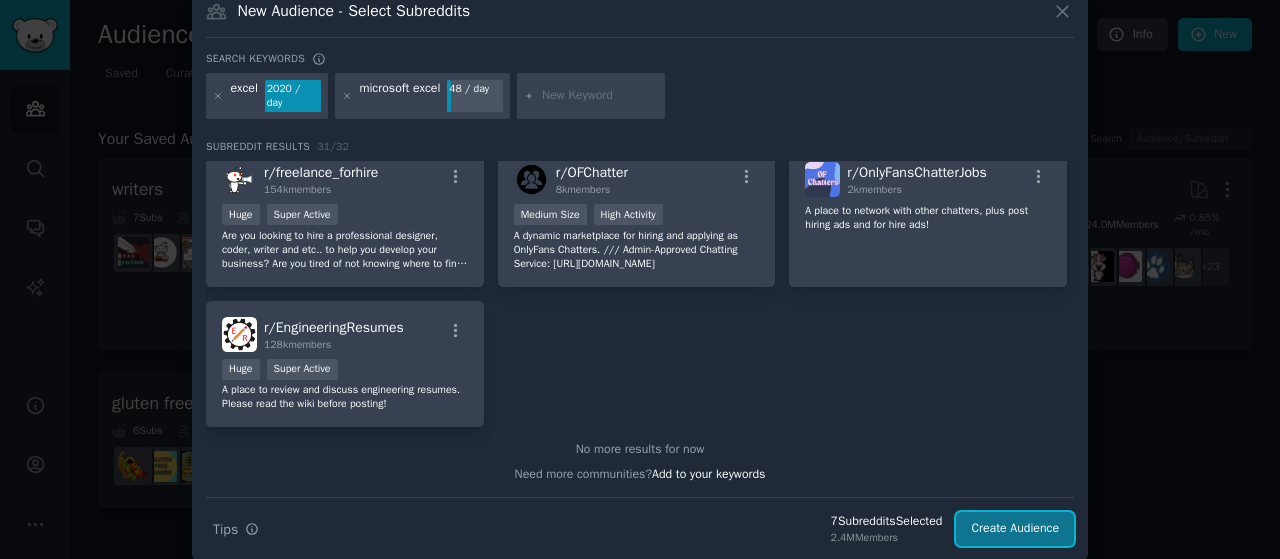 click on "Create Audience" at bounding box center [1015, 529] 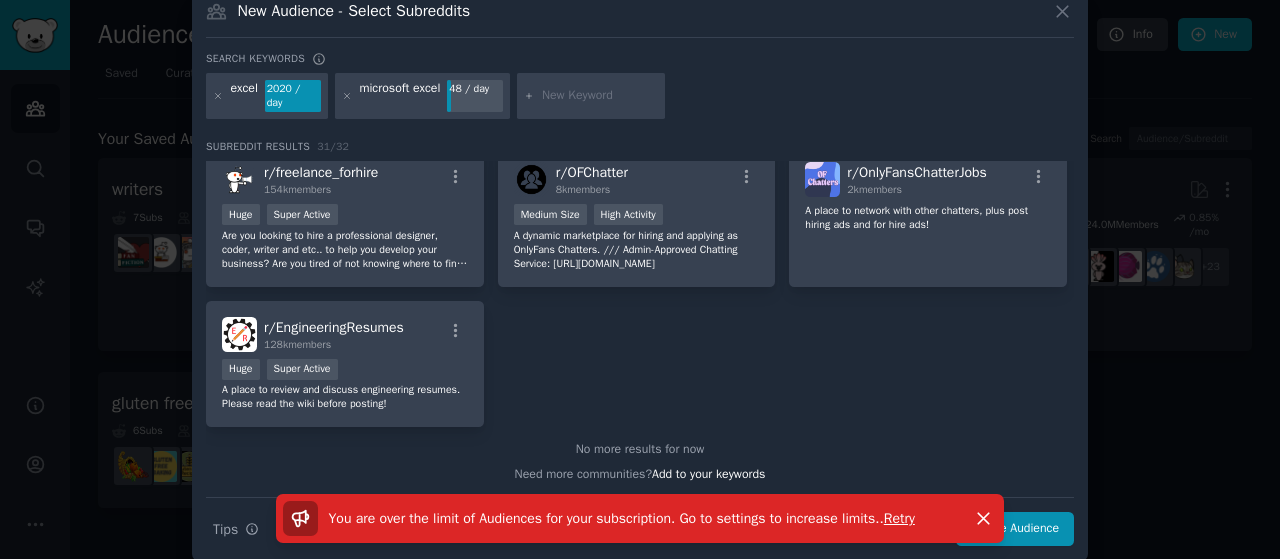 click on "Retry" at bounding box center [899, 518] 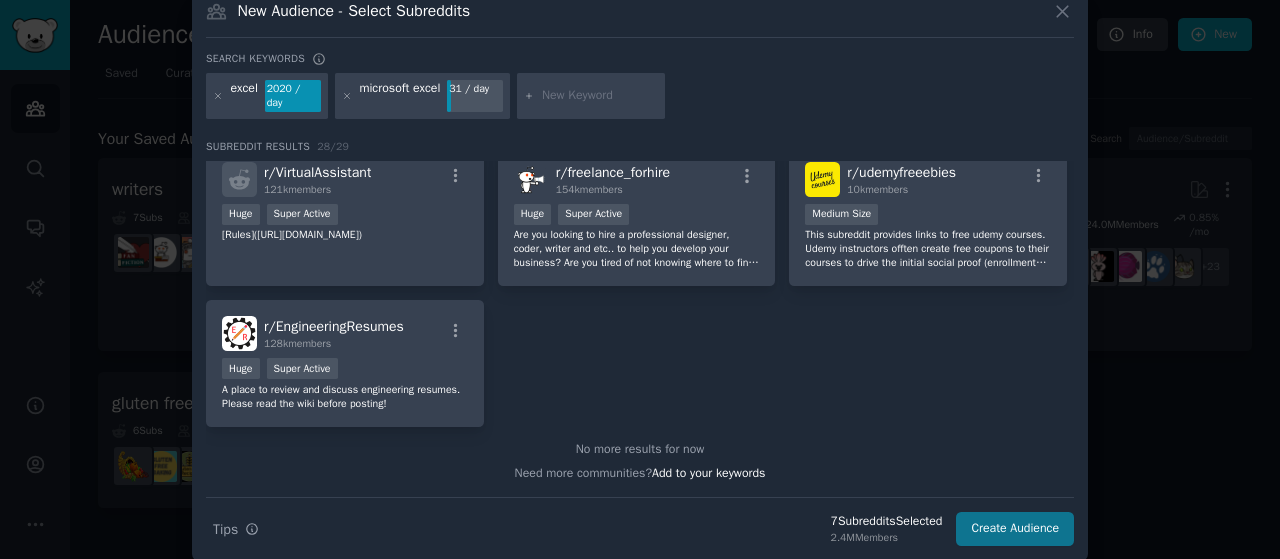 scroll, scrollTop: 1236, scrollLeft: 0, axis: vertical 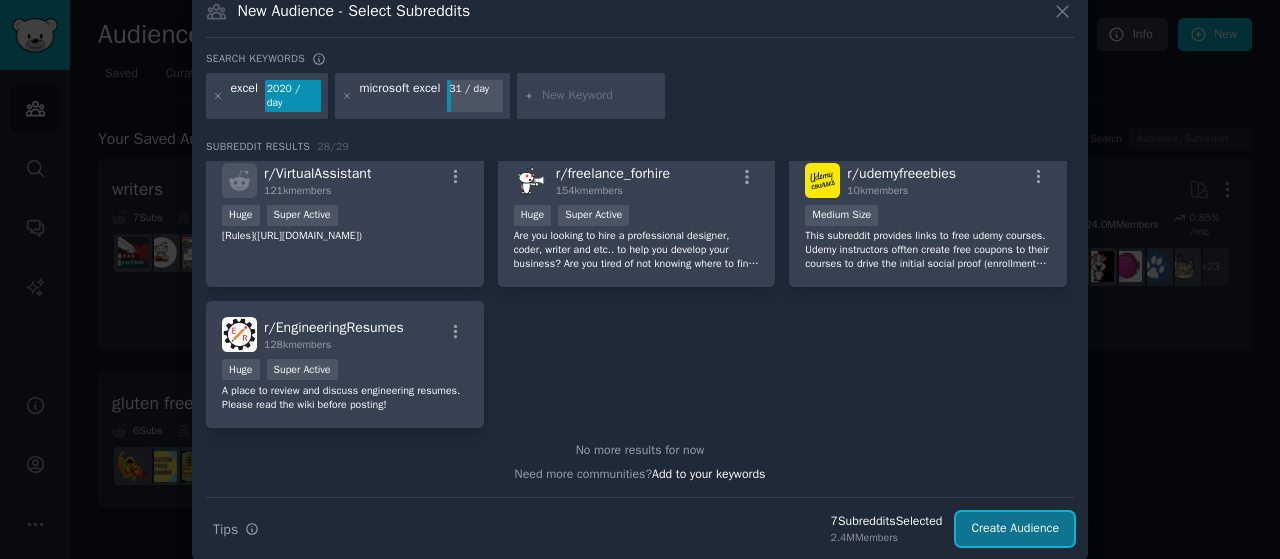 click on "Create Audience" at bounding box center (1015, 529) 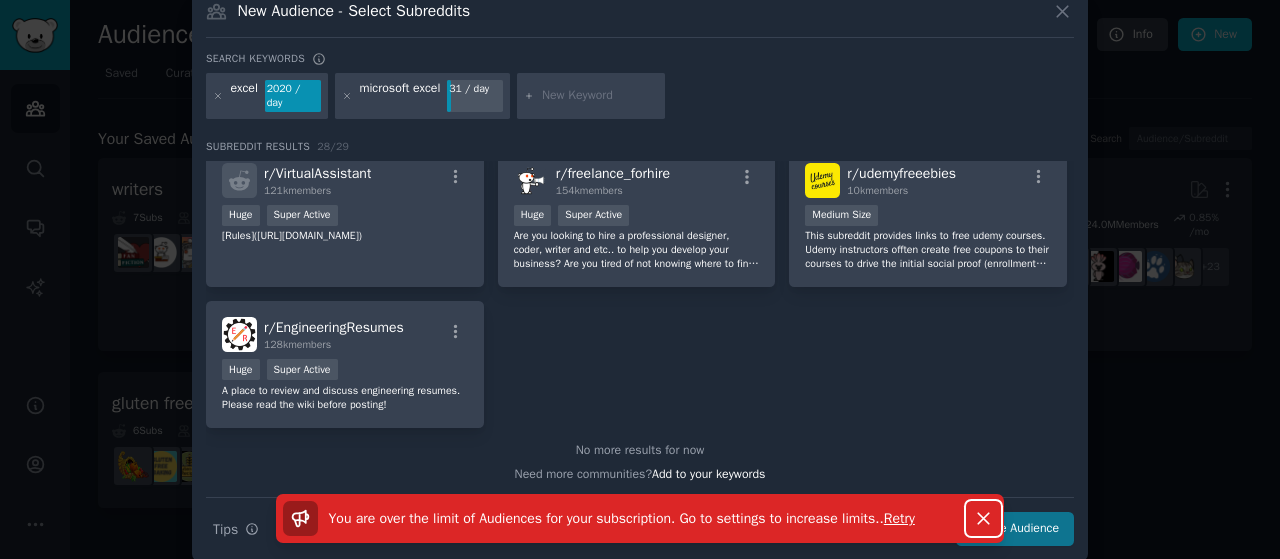click 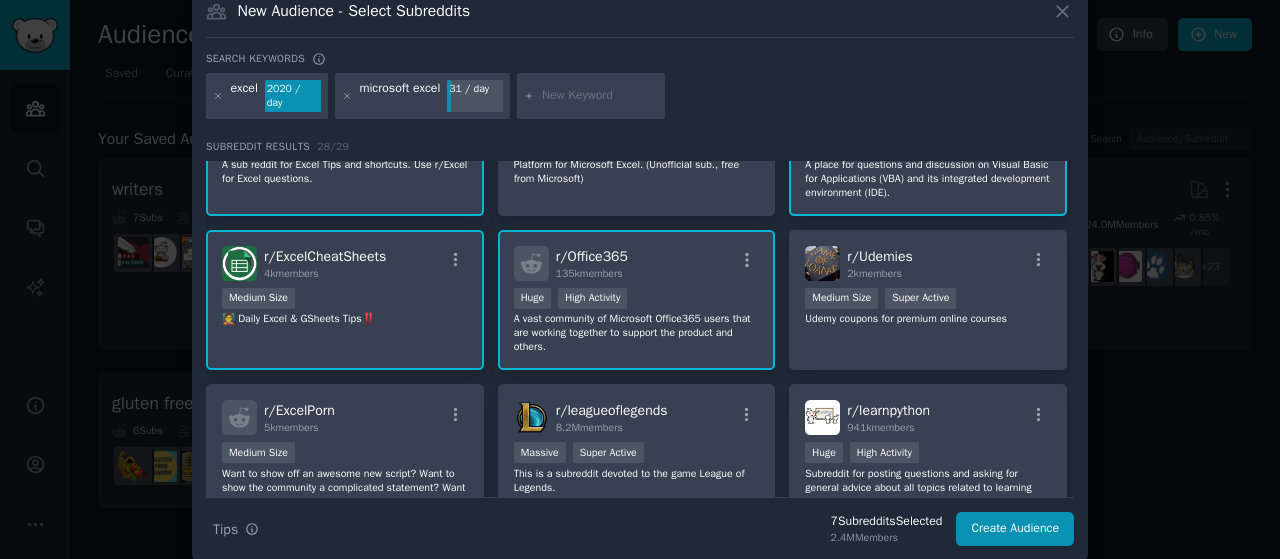 scroll, scrollTop: 0, scrollLeft: 0, axis: both 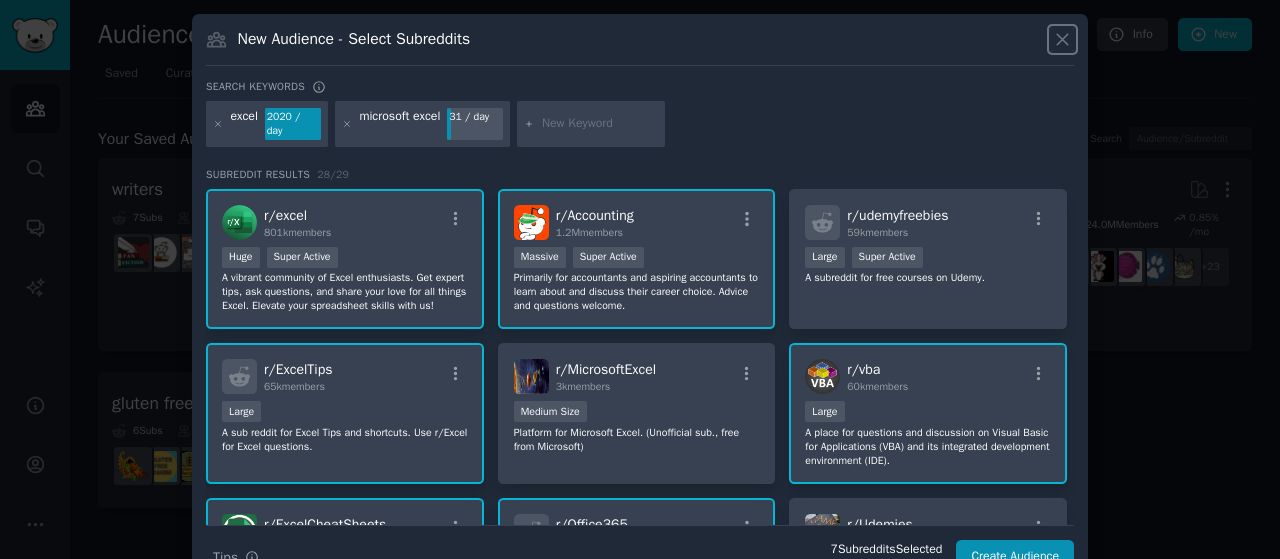 click 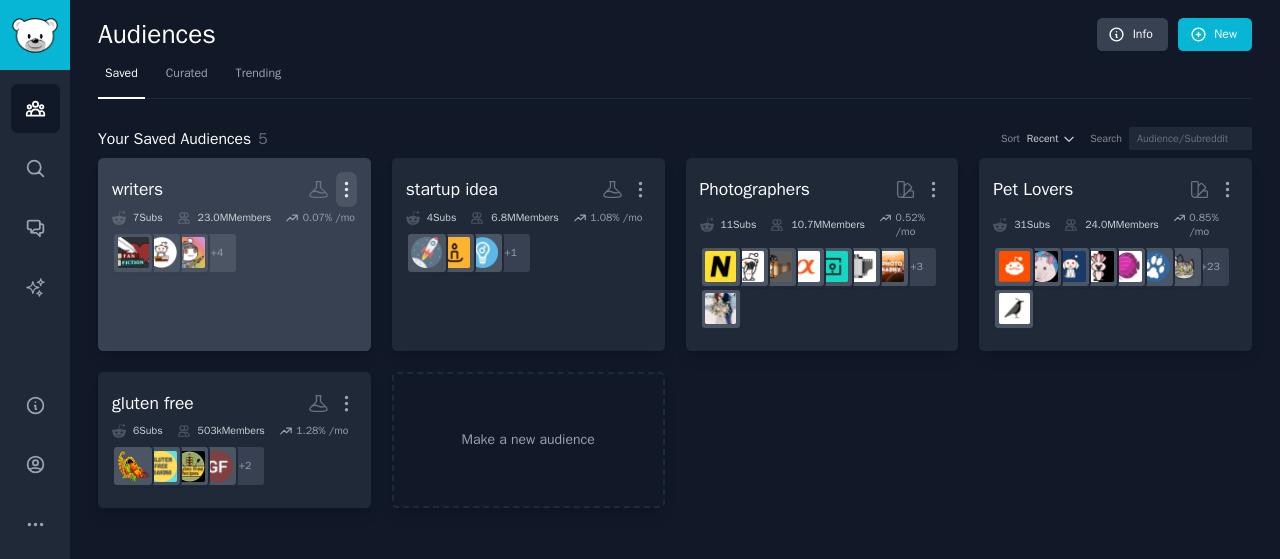 click 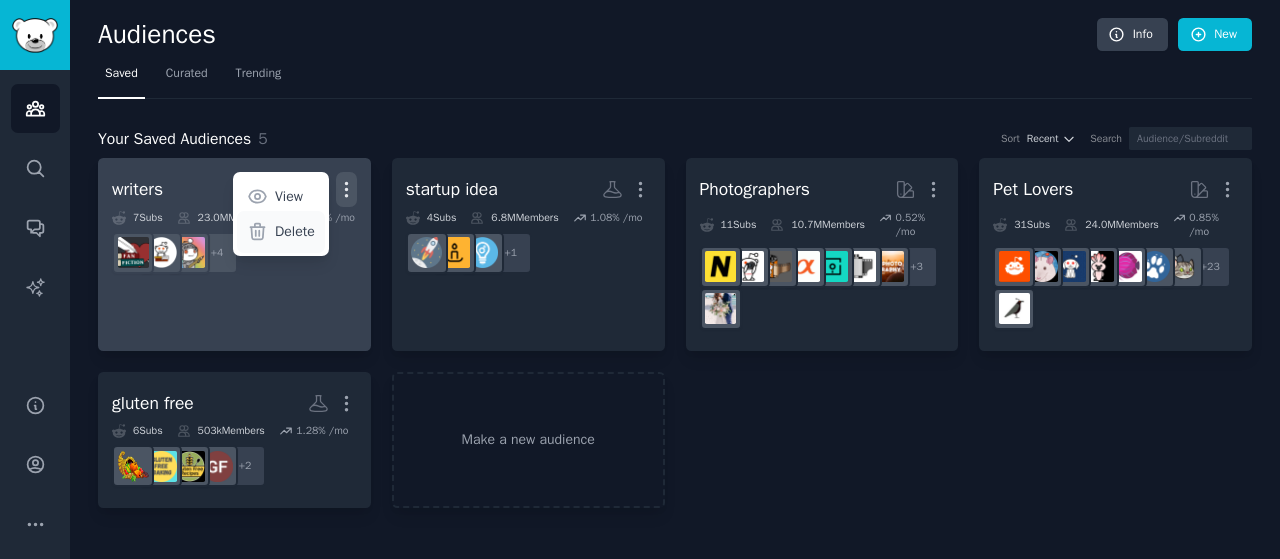 click on "Delete" at bounding box center [295, 231] 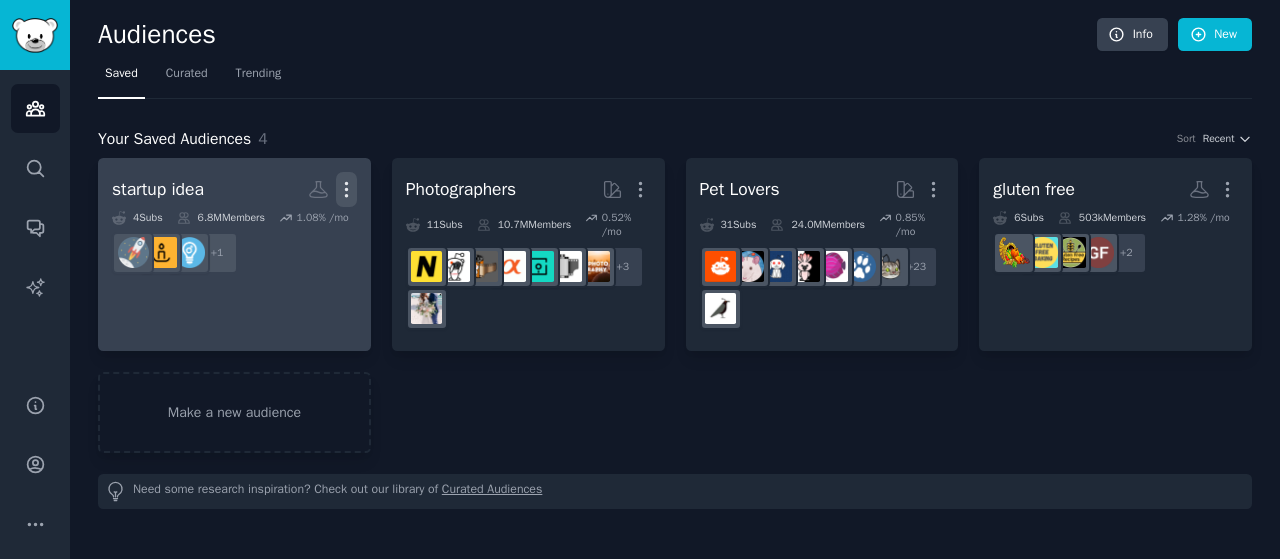 click 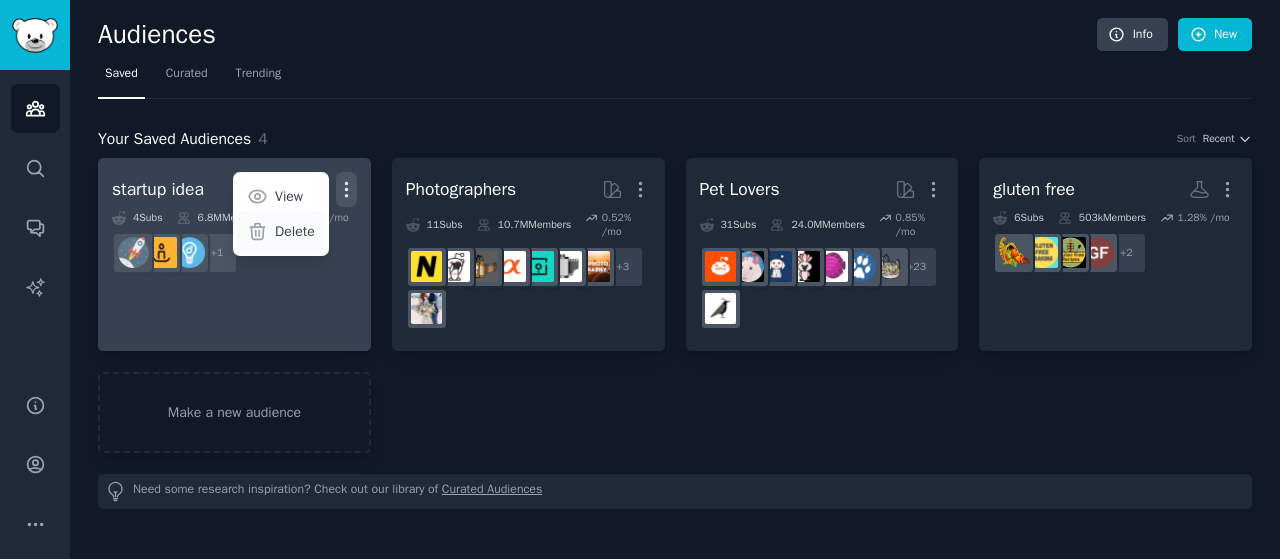 click on "Delete" at bounding box center [295, 231] 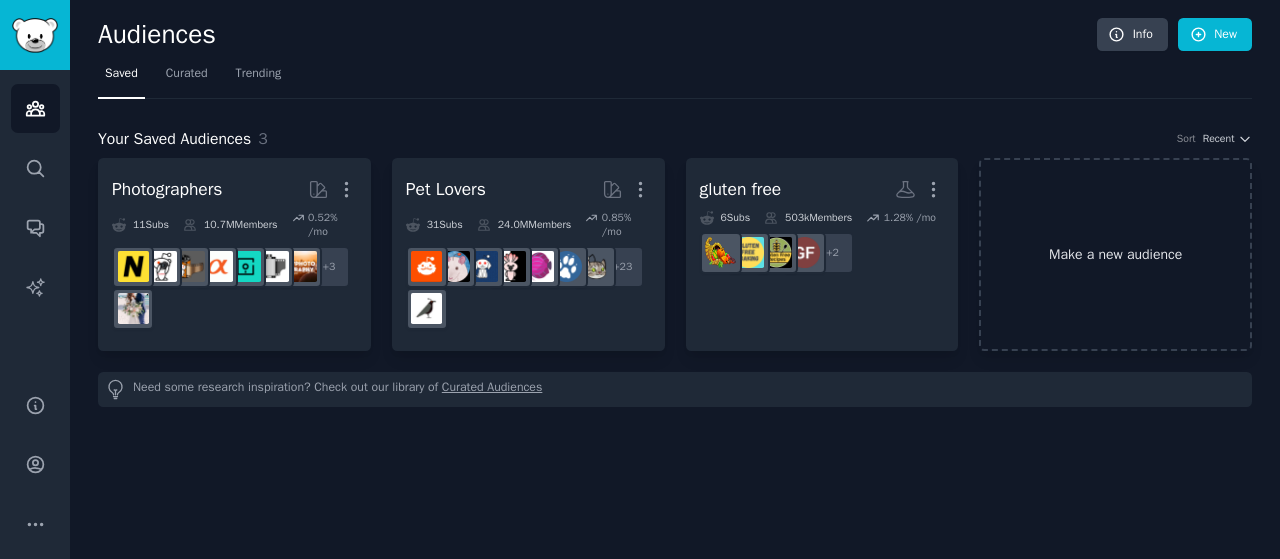 click on "Make a new audience" at bounding box center (1115, 254) 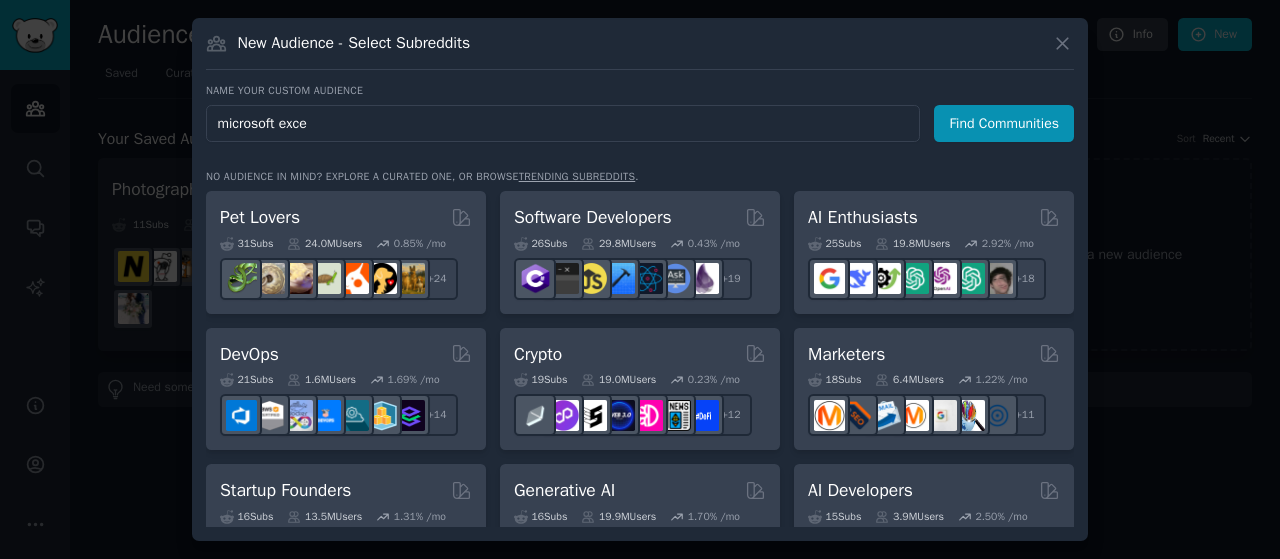 type on "microsoft excel" 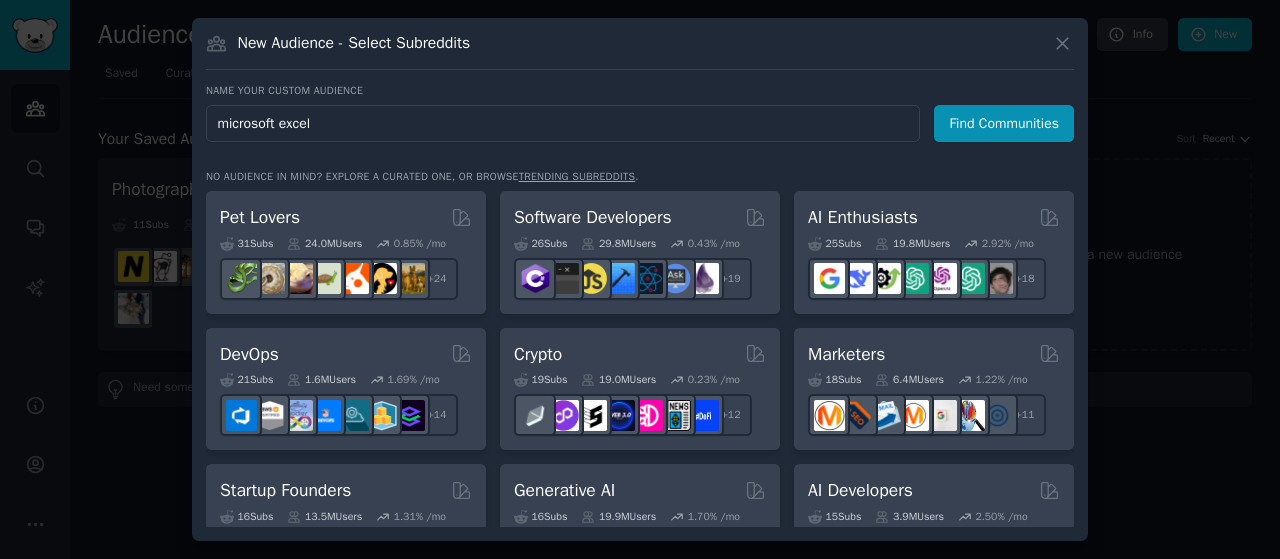 click on "Find Communities" at bounding box center [1004, 123] 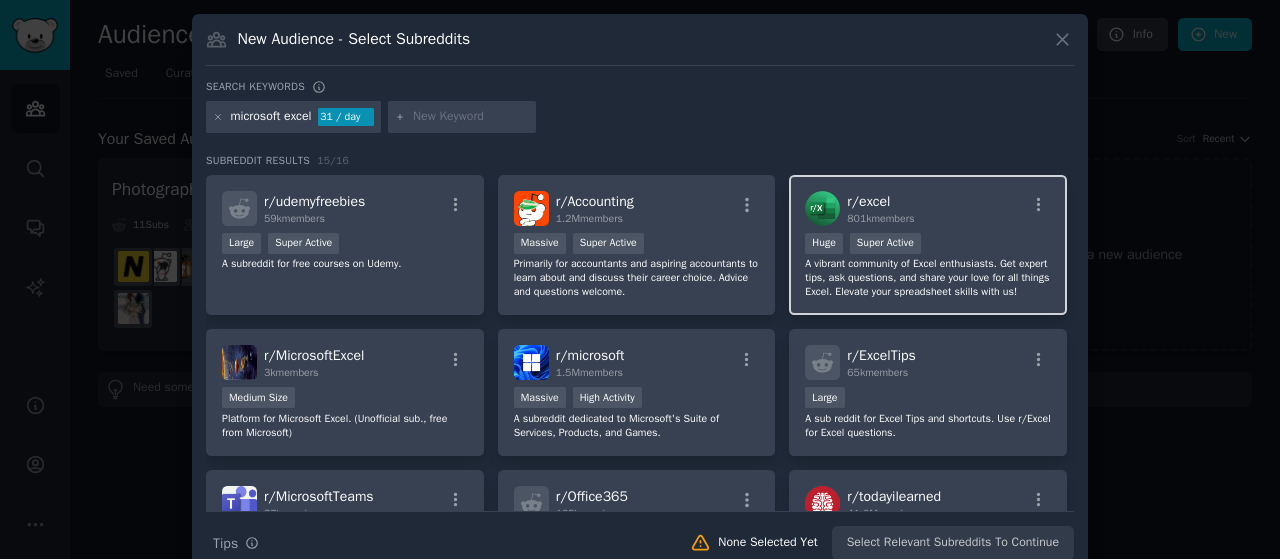 click on "r/ excel 801k  members Huge Super Active A vibrant community of Excel enthusiasts. Get expert tips, ask questions, and share your love for all things Excel. Elevate your spreadsheet skills with us!" at bounding box center (928, 245) 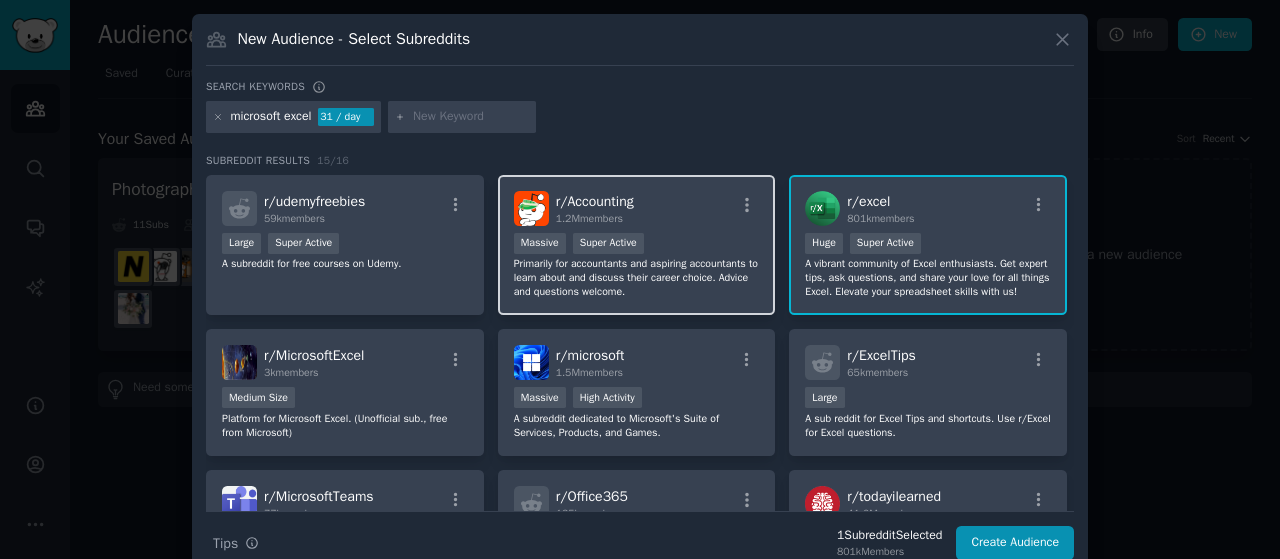 click on "r/ Accounting 1.2M  members" at bounding box center (637, 208) 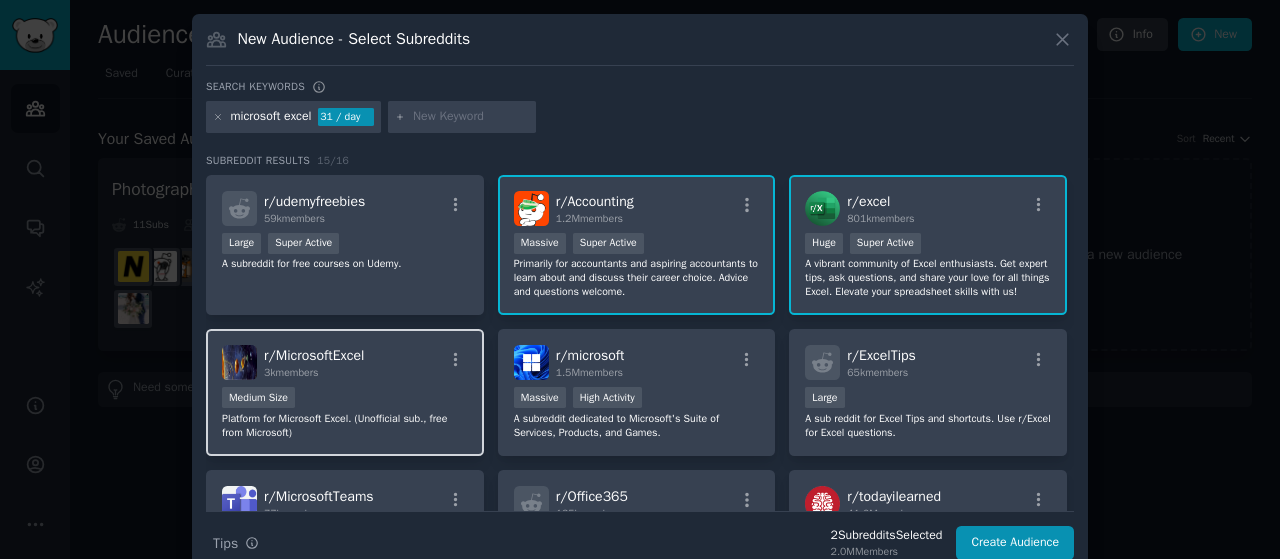 click on "3k  members" at bounding box center (314, 373) 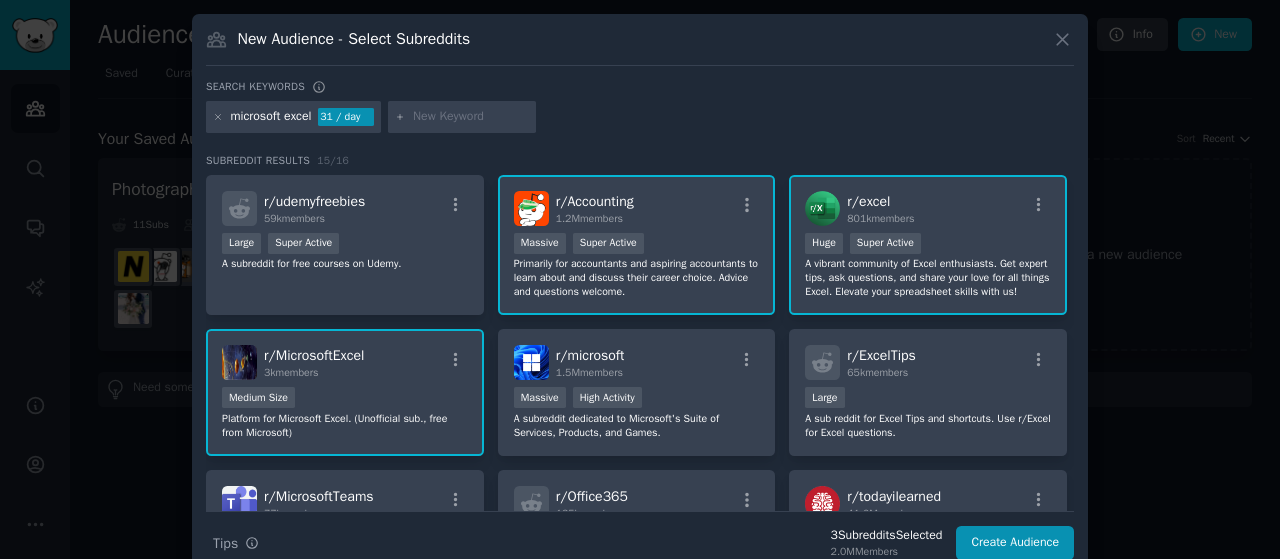 scroll, scrollTop: 71, scrollLeft: 0, axis: vertical 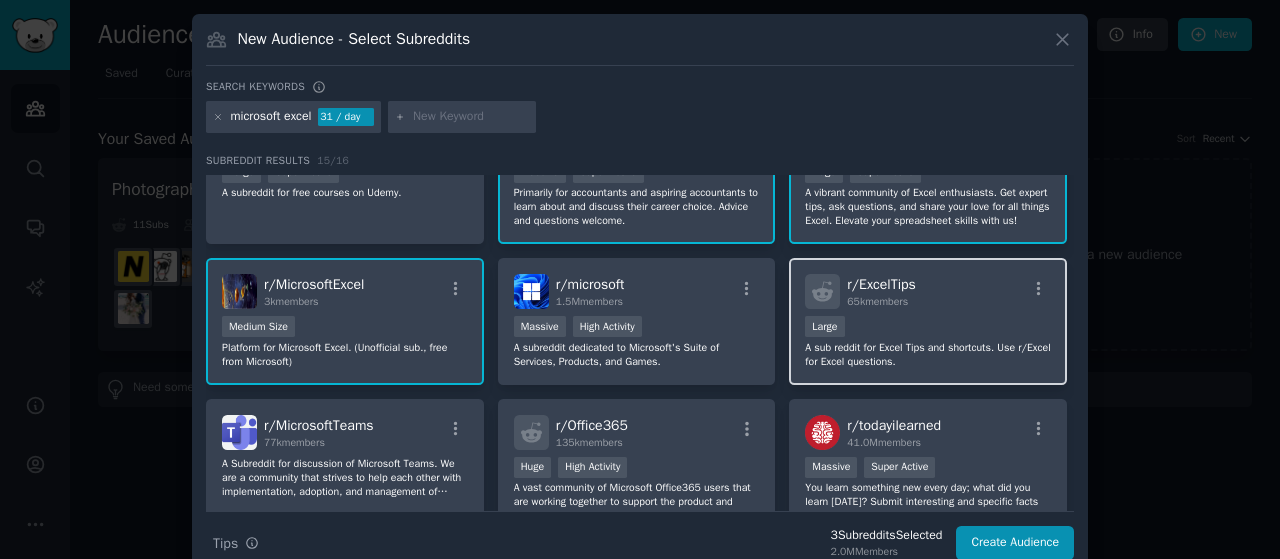 click on "r/ ExcelTips 65k  members" at bounding box center (928, 291) 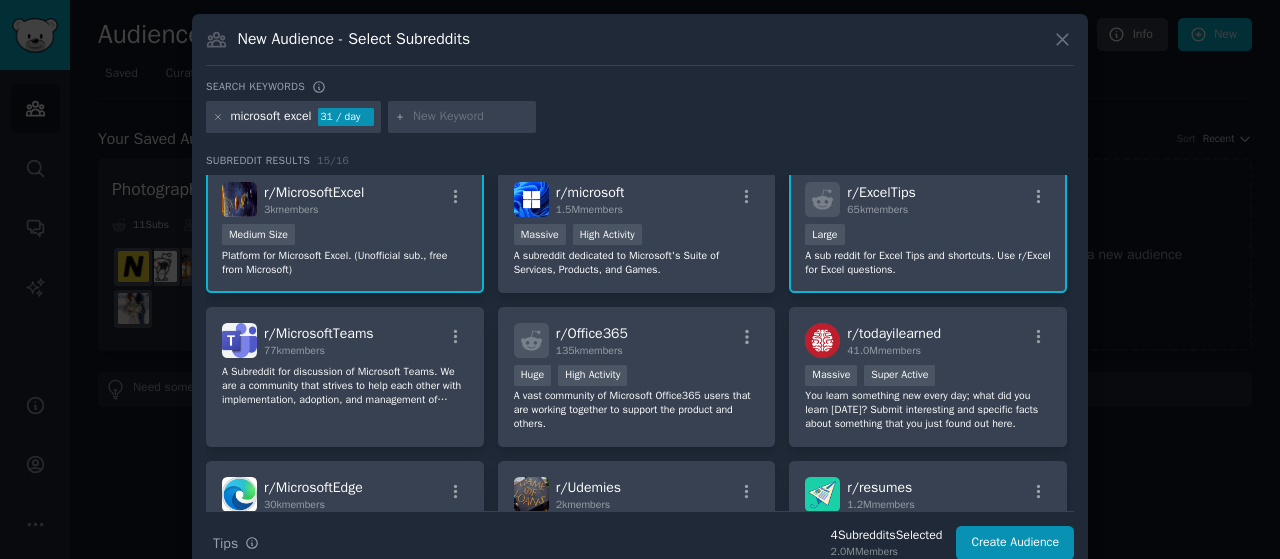 scroll, scrollTop: 164, scrollLeft: 0, axis: vertical 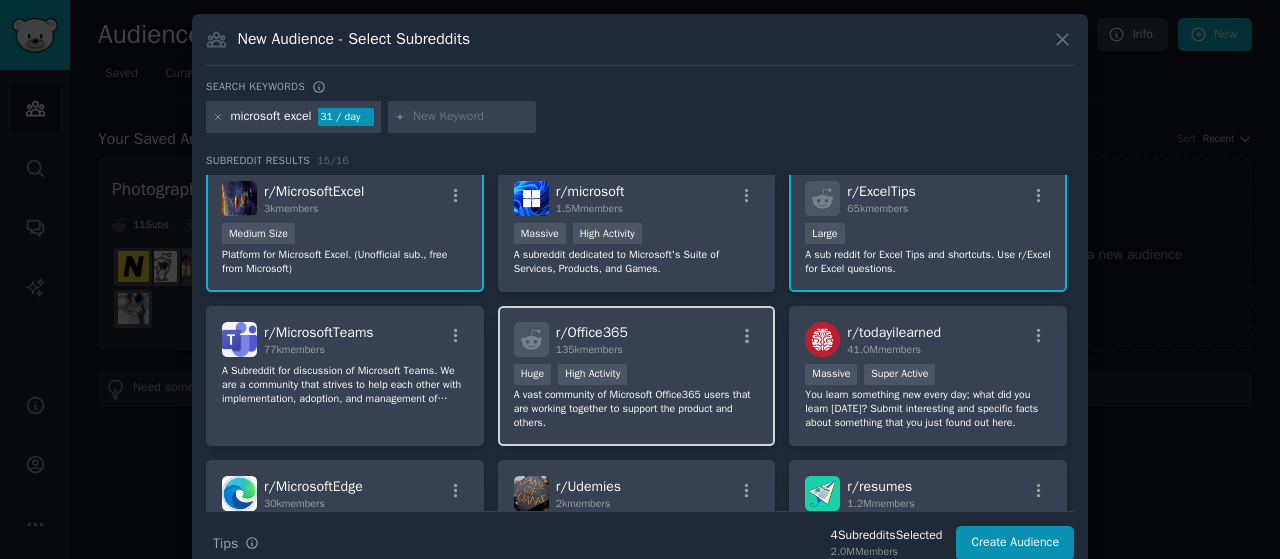click on "r/ Office365 135k  members Huge High Activity A vast community of Microsoft Office365 users that are working together to support the product and others." at bounding box center (637, 376) 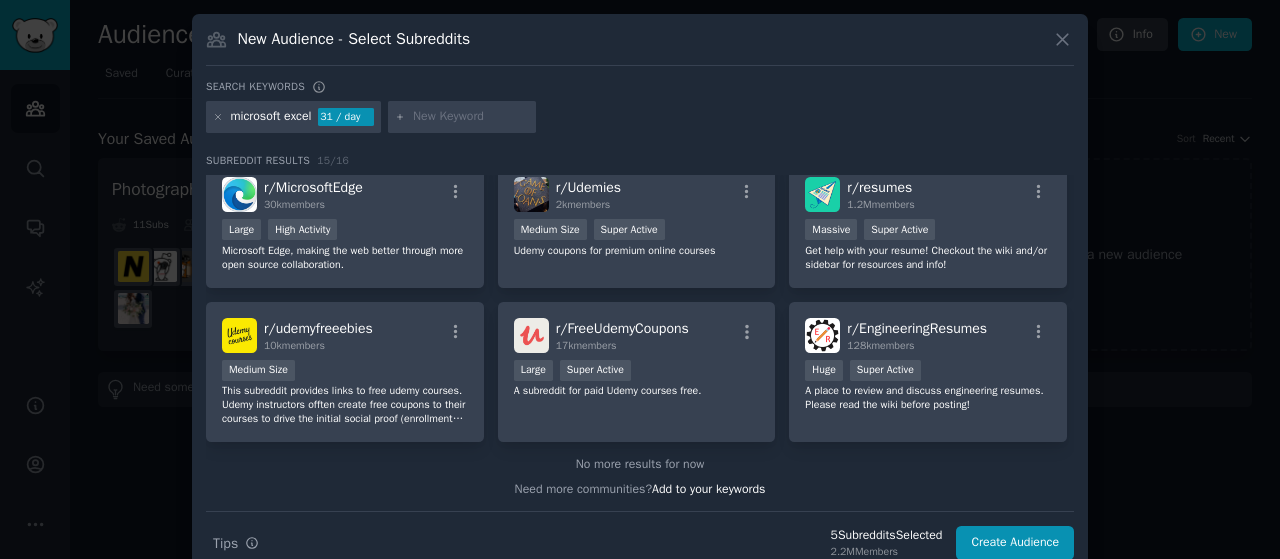 scroll, scrollTop: 464, scrollLeft: 0, axis: vertical 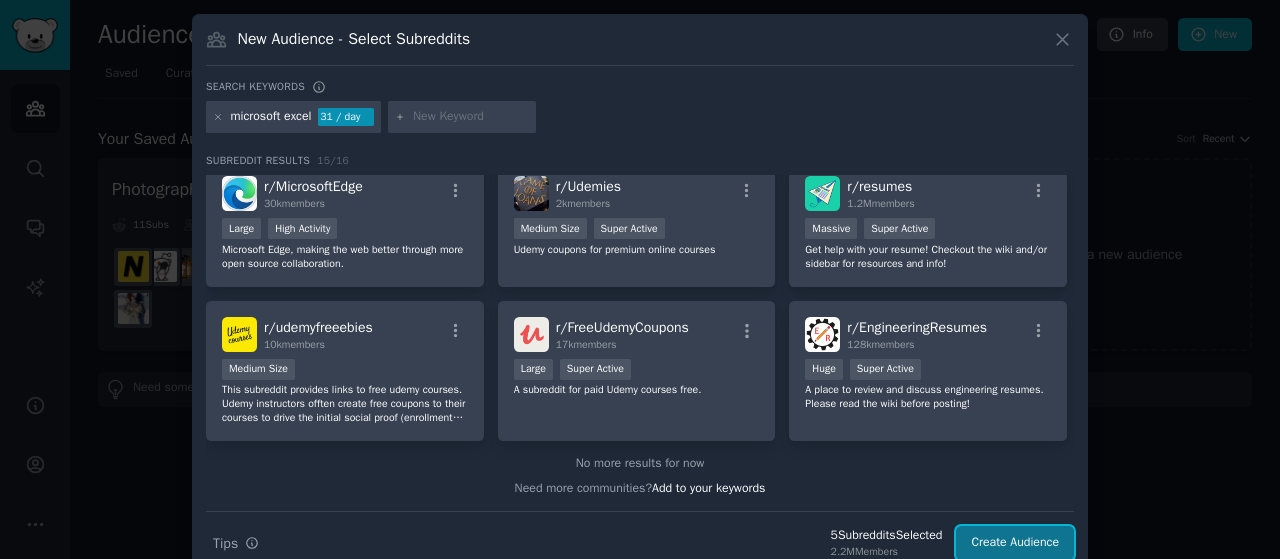 click on "Create Audience" at bounding box center [1015, 543] 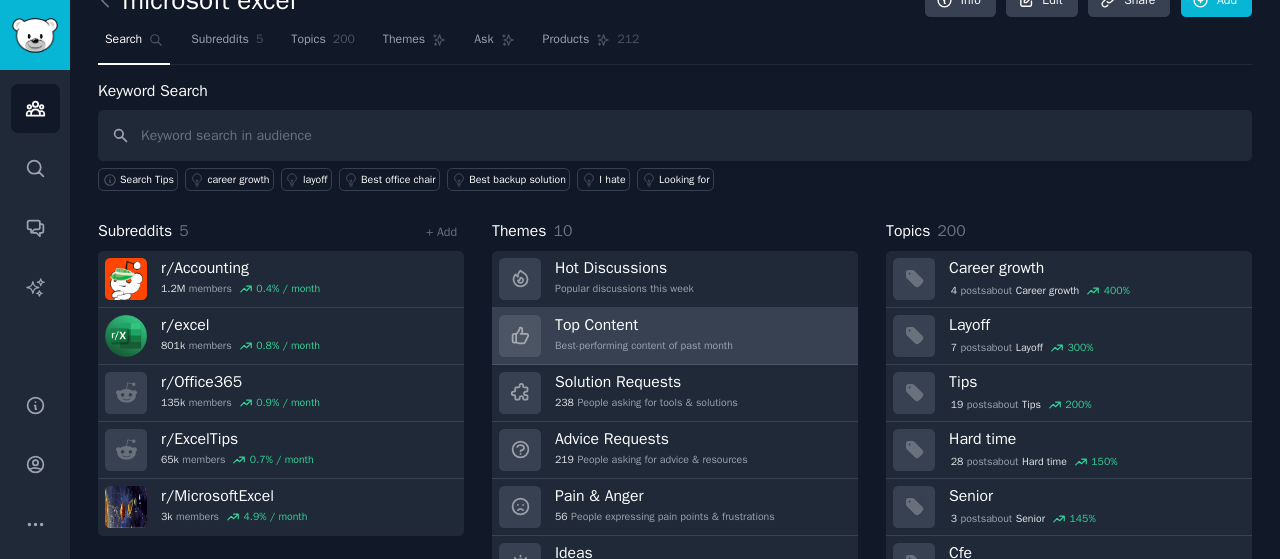 scroll, scrollTop: 0, scrollLeft: 0, axis: both 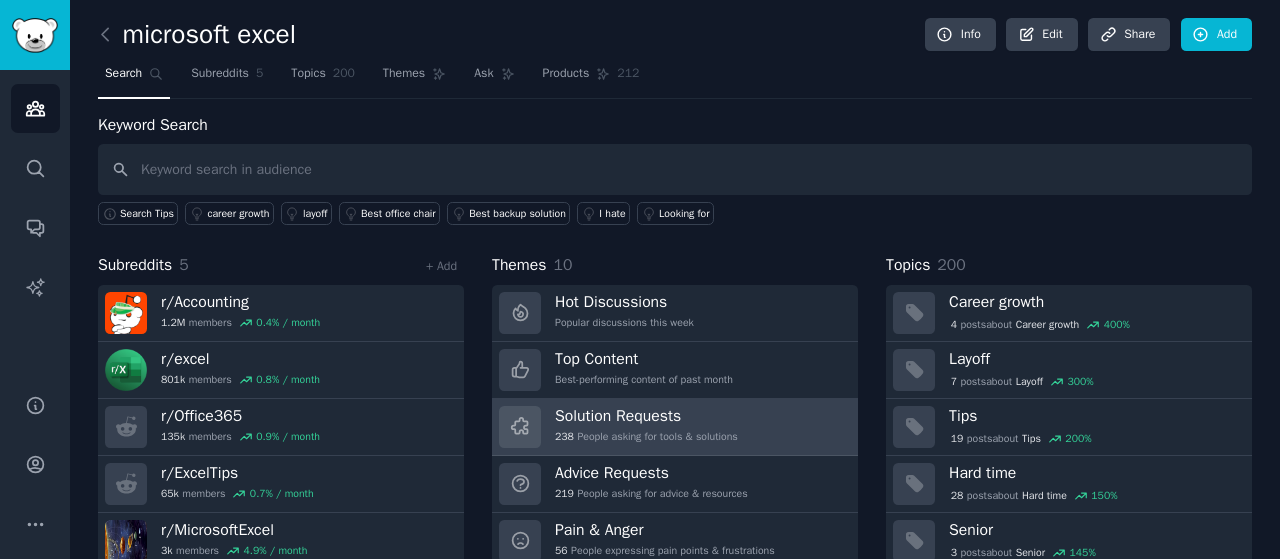 click on "Solution Requests" at bounding box center (646, 416) 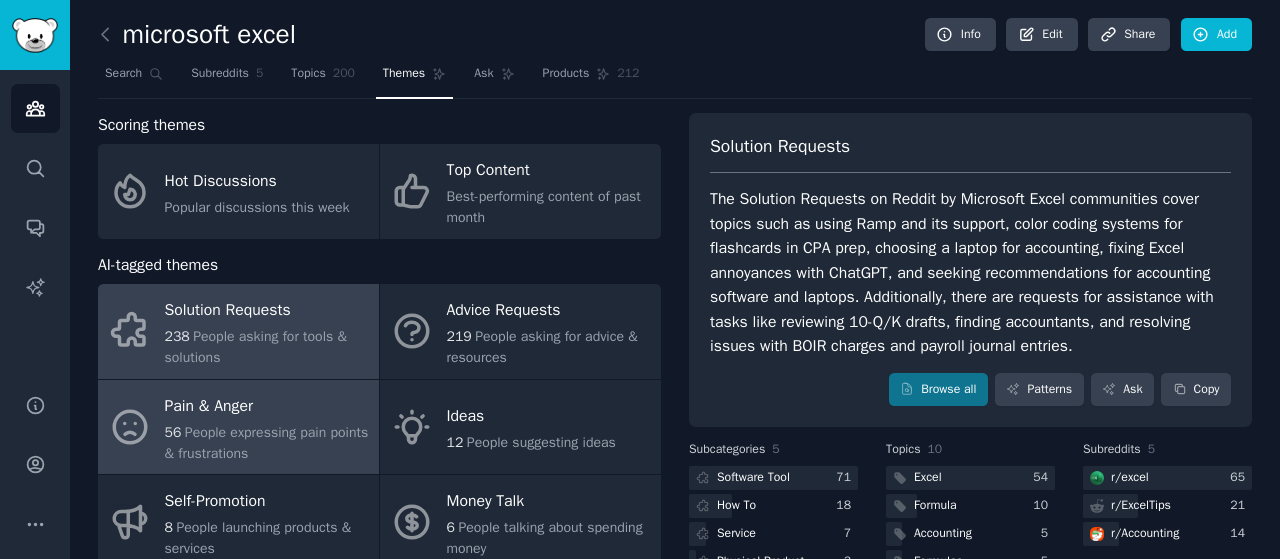 click on "People expressing pain points & frustrations" at bounding box center (267, 443) 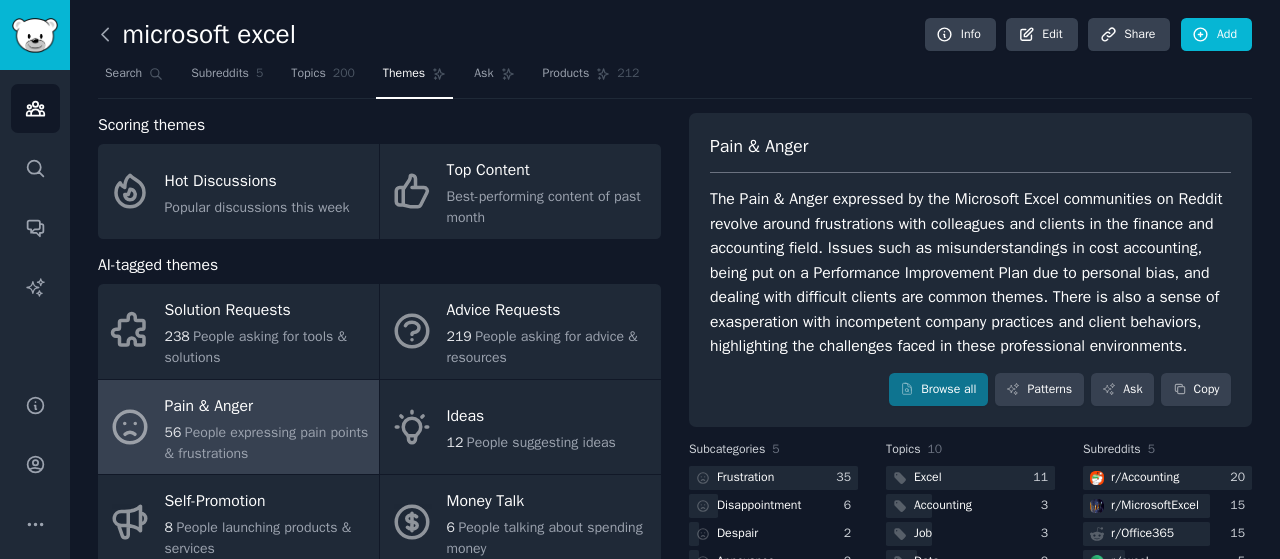 click 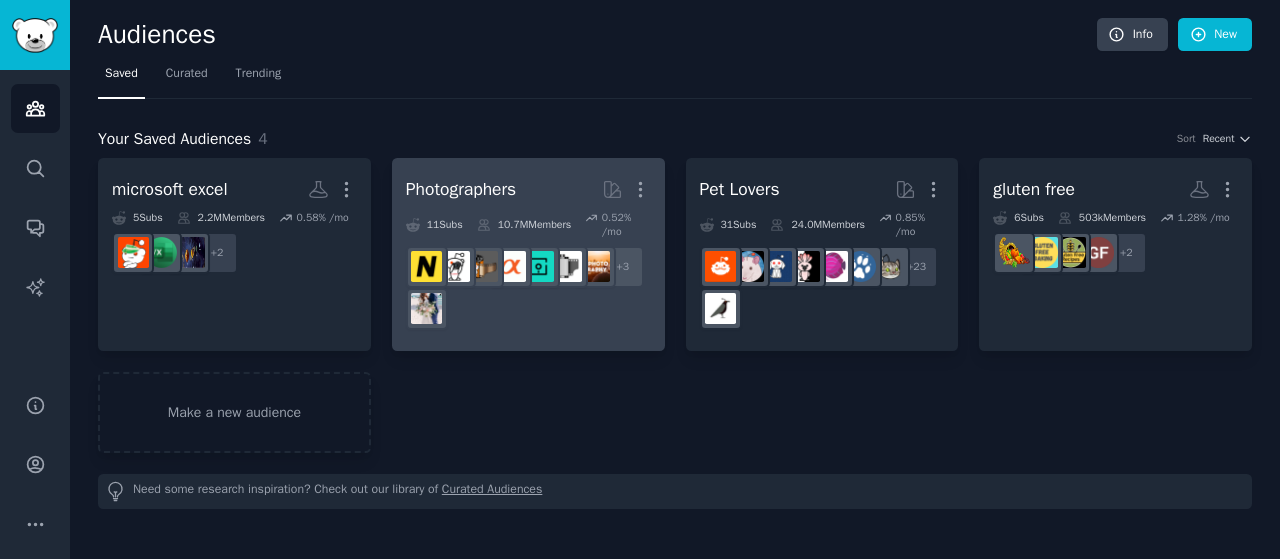 click on "Photographers" at bounding box center (461, 189) 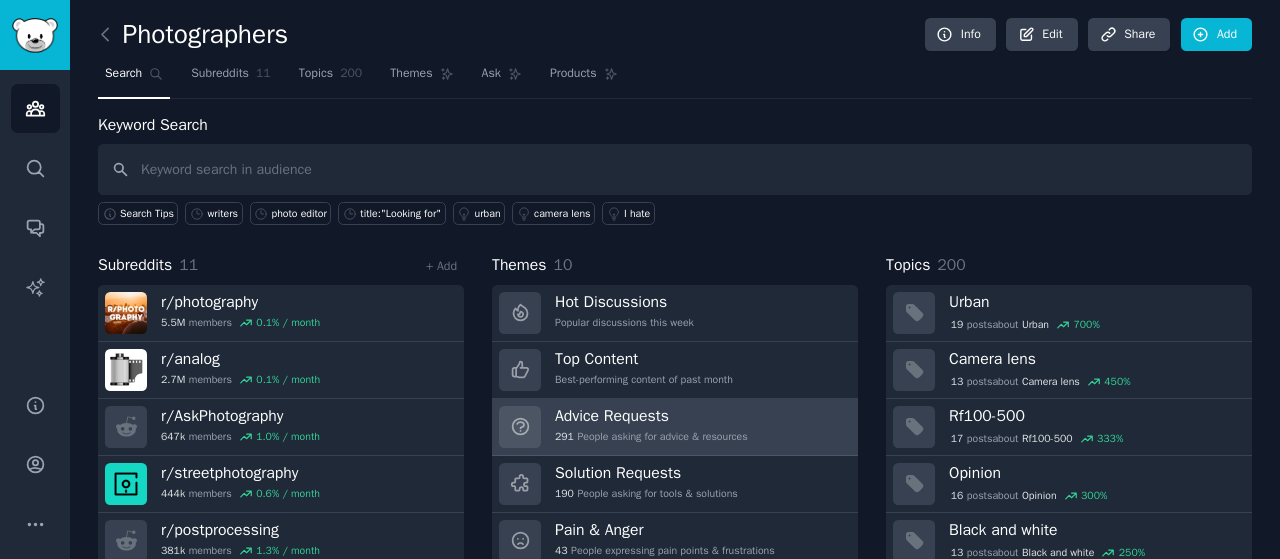 click on "291 People asking for advice & resources" at bounding box center (651, 437) 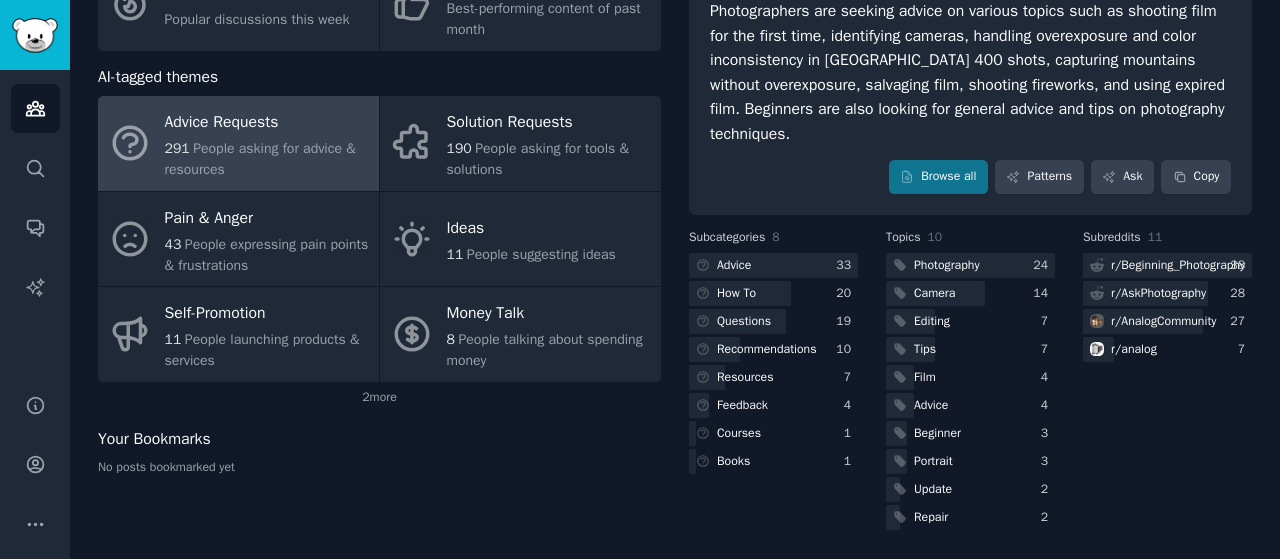 scroll, scrollTop: 187, scrollLeft: 0, axis: vertical 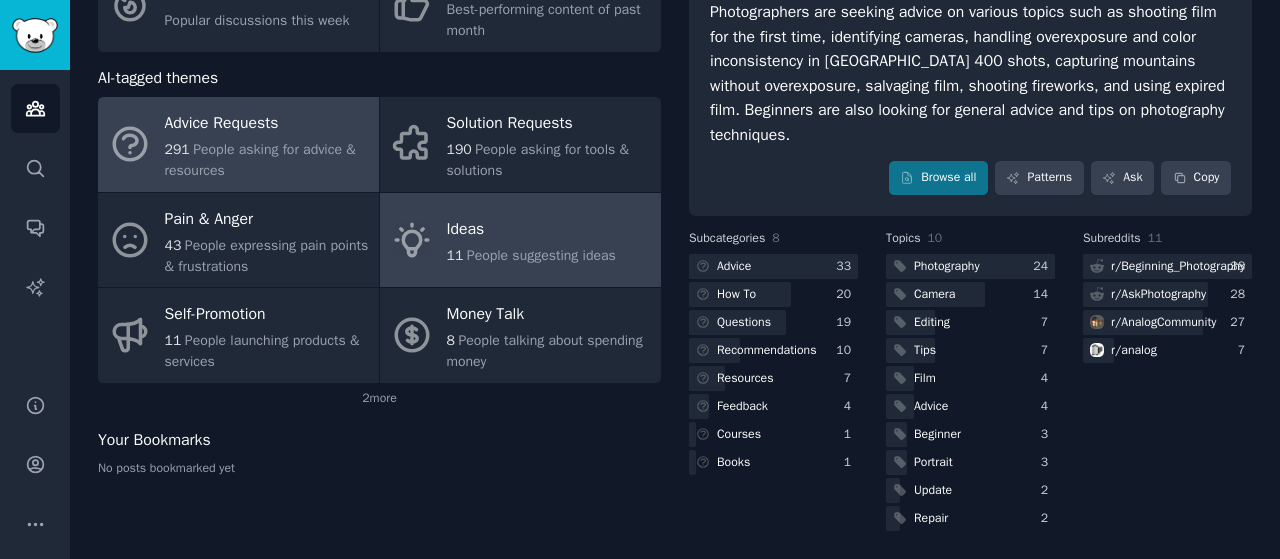 click on "Ideas 11 People suggesting ideas" at bounding box center [520, 240] 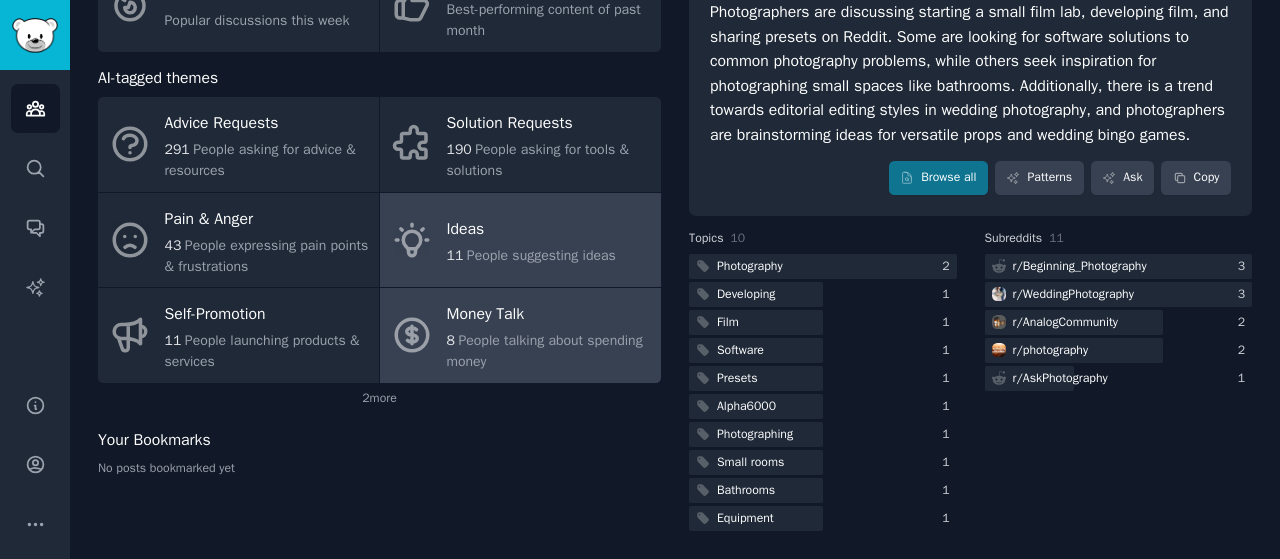 scroll, scrollTop: 0, scrollLeft: 0, axis: both 